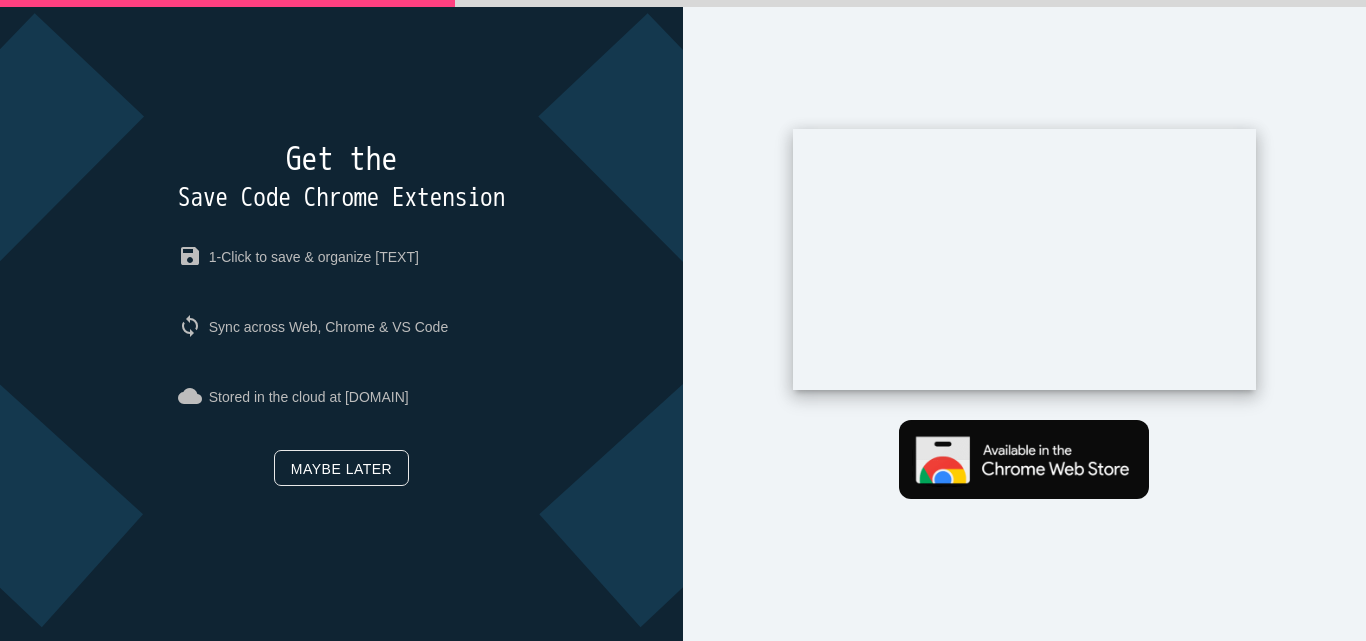 scroll, scrollTop: 0, scrollLeft: 0, axis: both 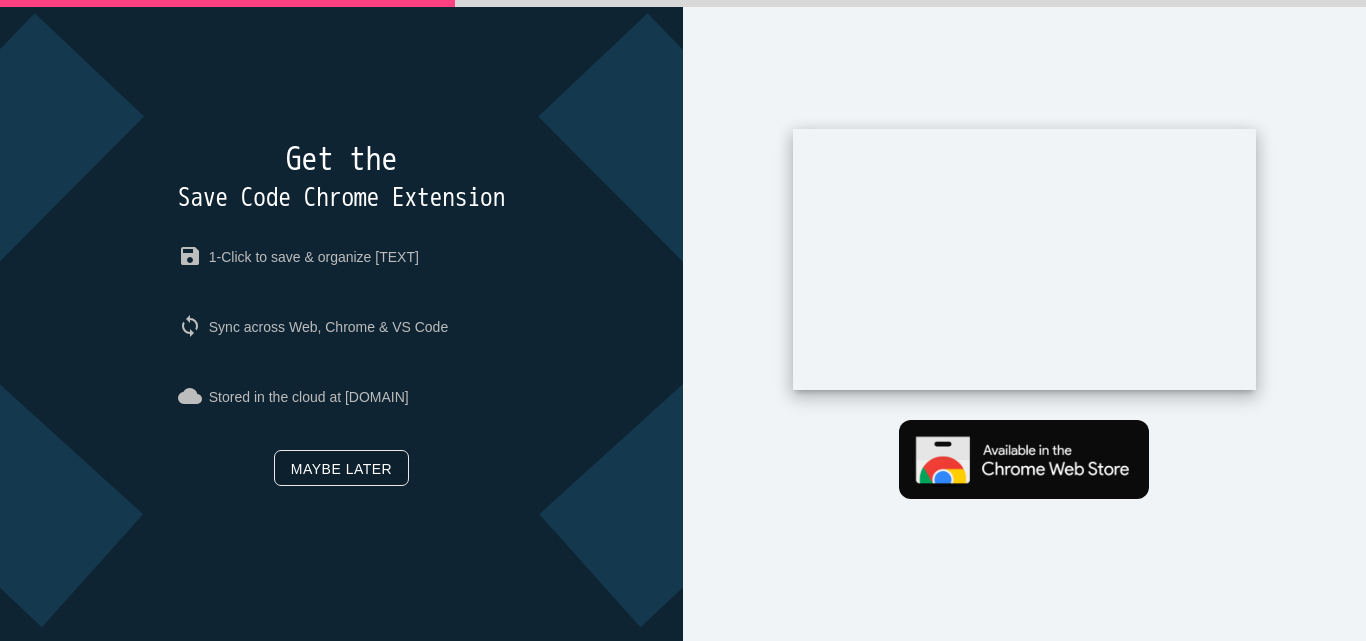 click on "Maybe later" at bounding box center (341, 468) 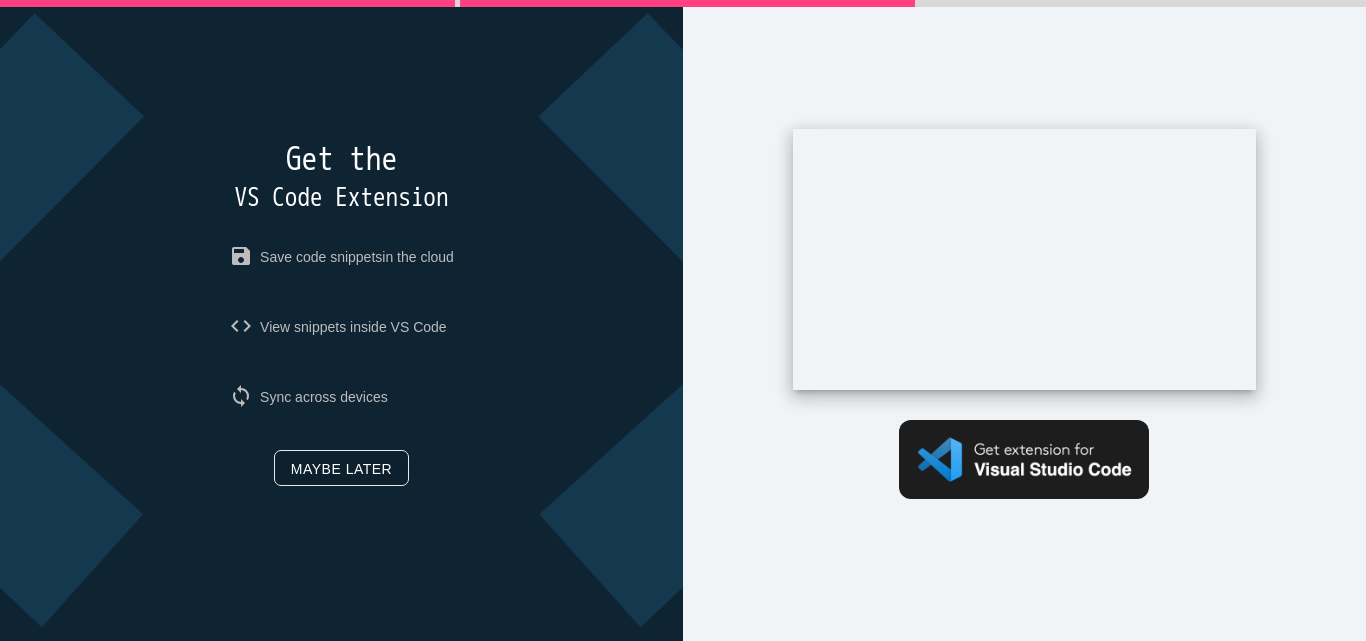 click on "Maybe later" at bounding box center (341, 468) 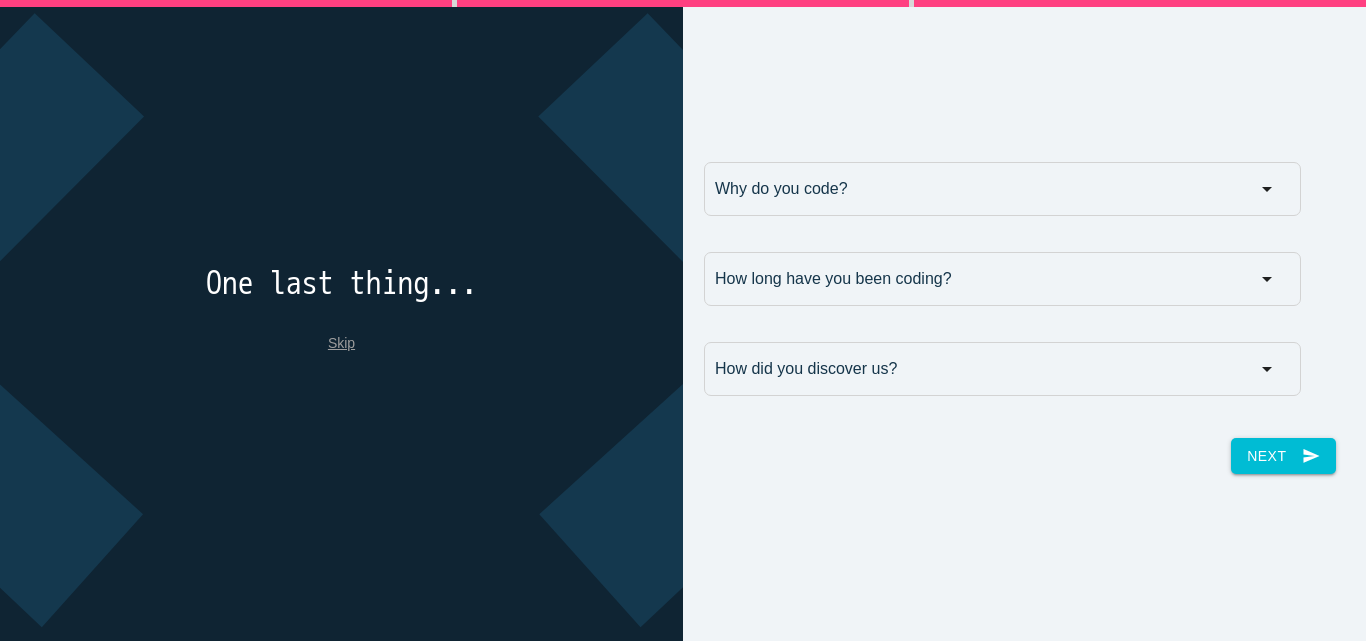 click on "Skip" at bounding box center (341, 343) 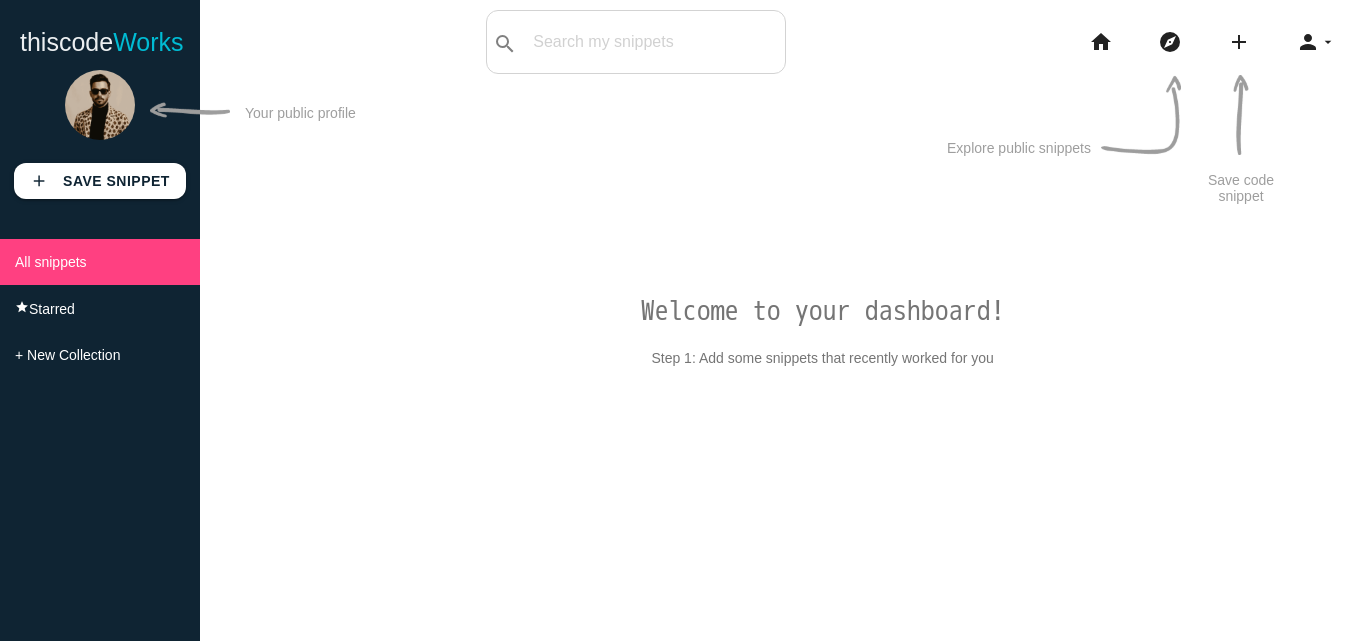 scroll, scrollTop: 0, scrollLeft: 0, axis: both 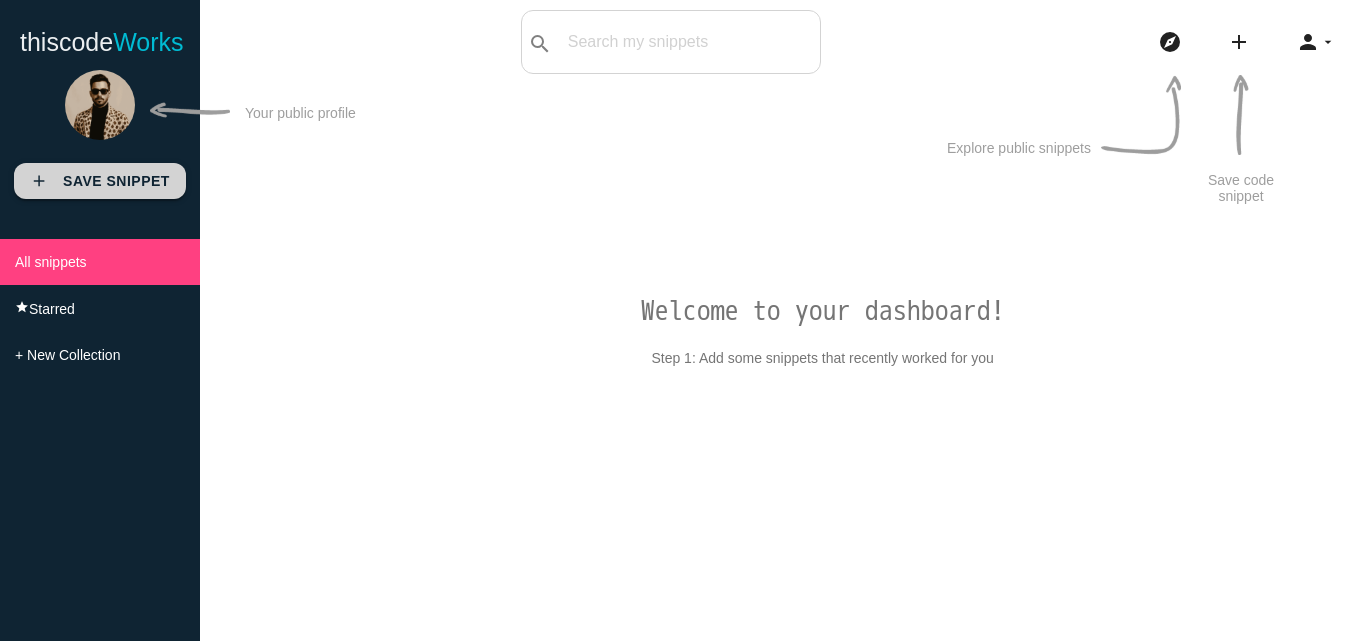 click on "Save Snippet" at bounding box center [116, 181] 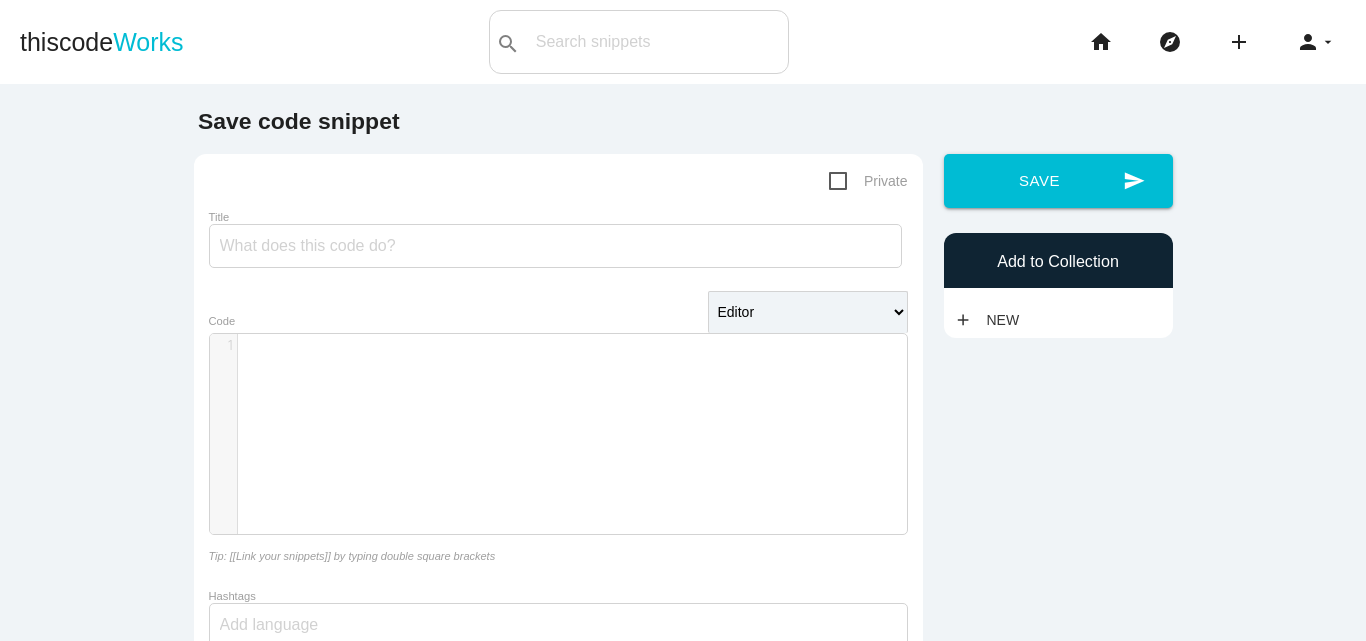 scroll, scrollTop: 0, scrollLeft: 0, axis: both 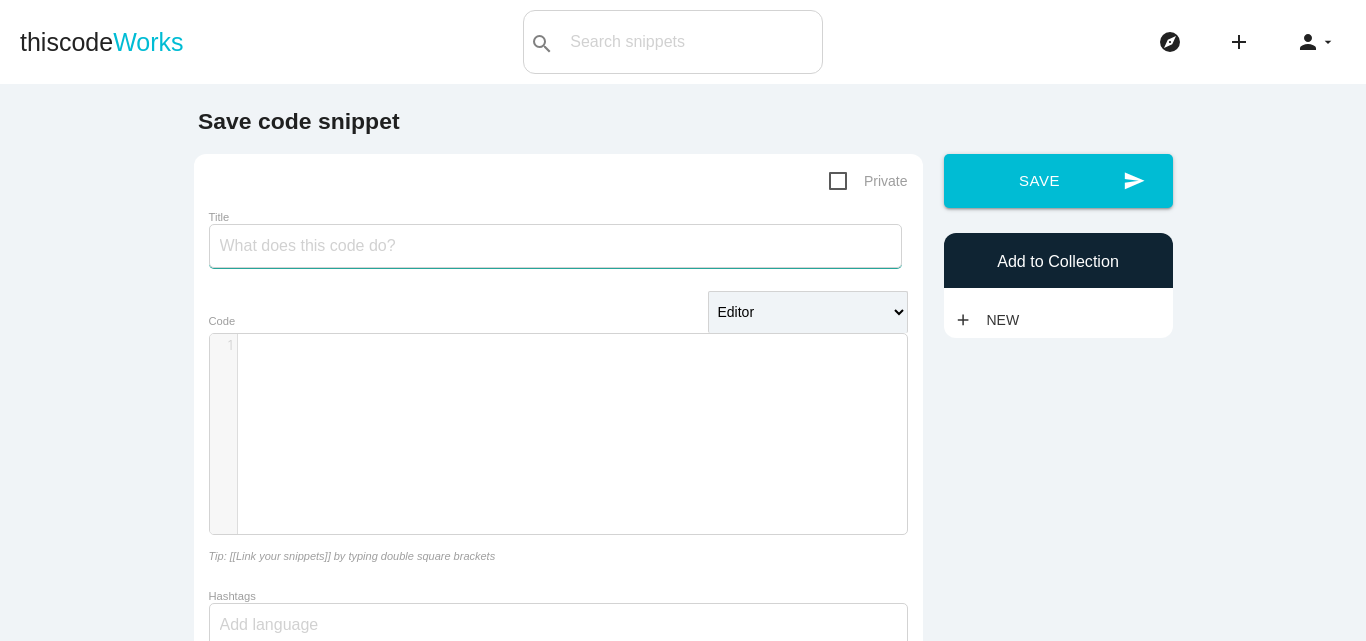 click on "Title" at bounding box center (555, 246) 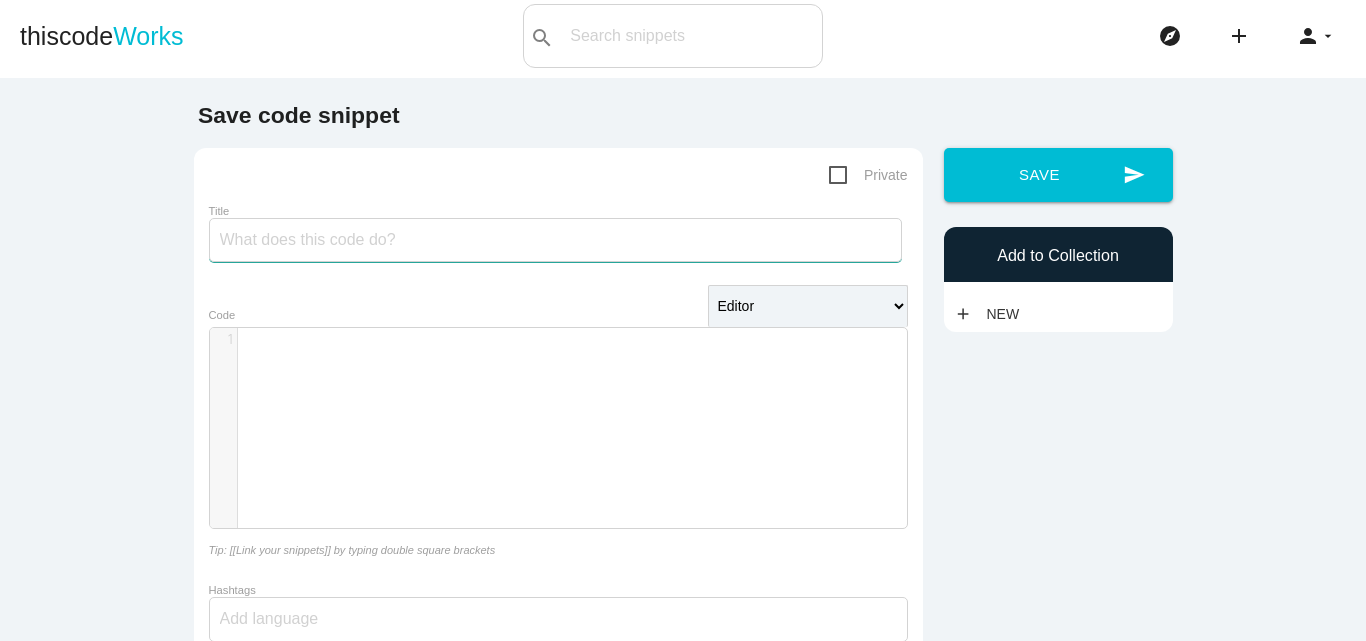 scroll, scrollTop: 0, scrollLeft: 0, axis: both 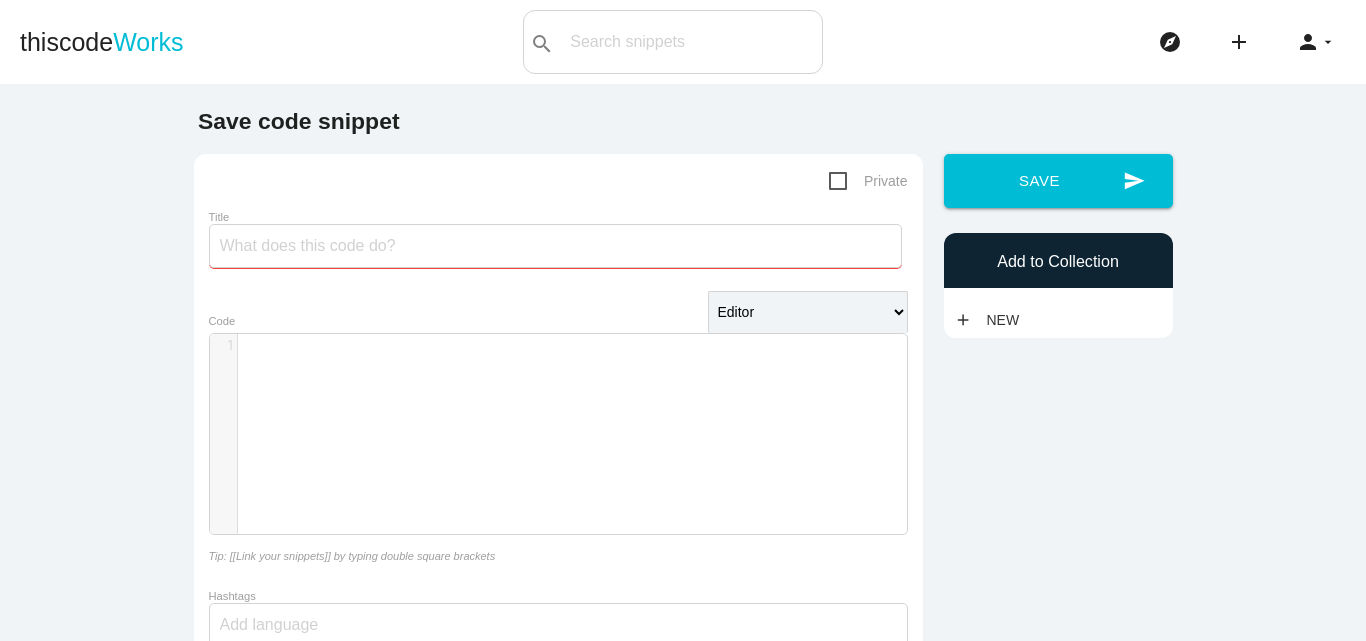 paste on "And Just Like That S03 [PERSON] Blue Knit [PRODUCT]" 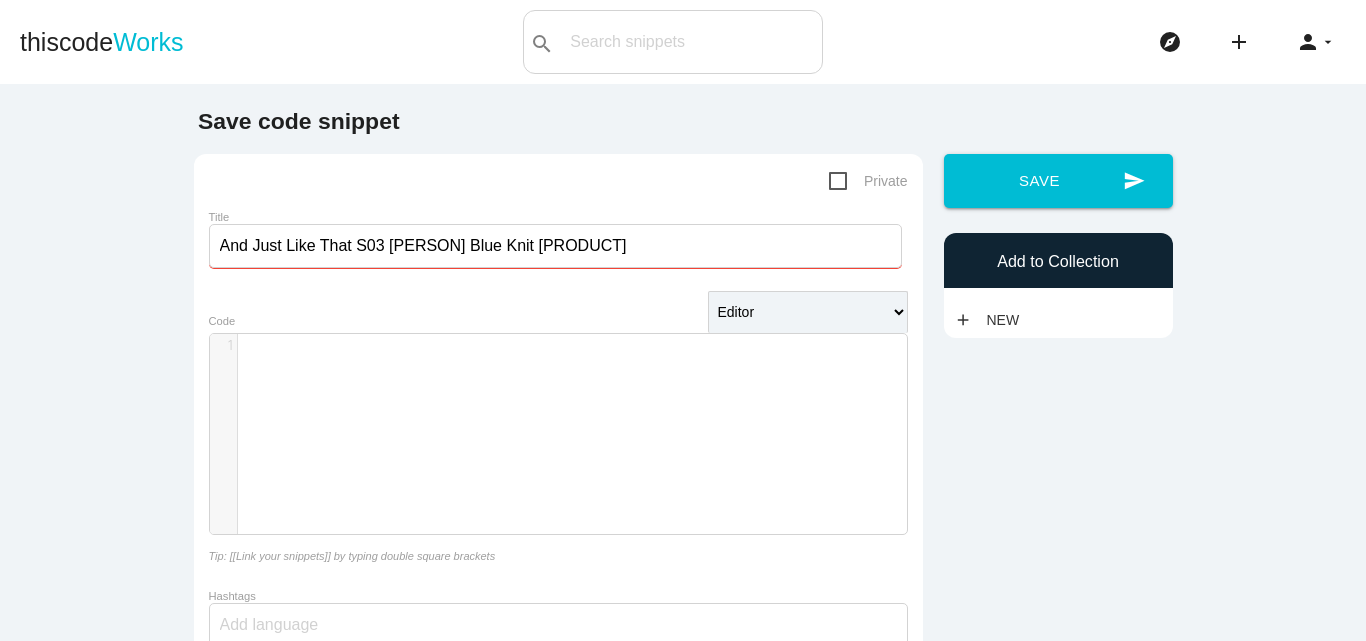 type on "And Just Like That S03 [PERSON] Blue Knit [PRODUCT]" 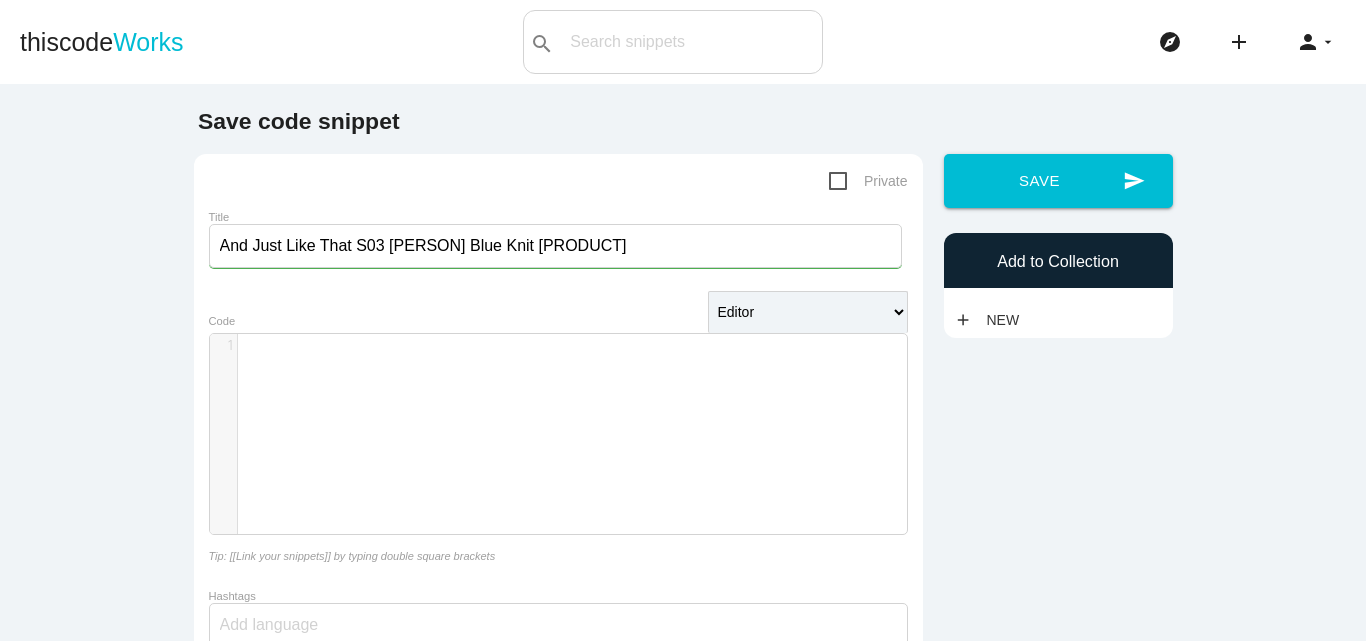 click on "​ x   1 ​" at bounding box center (573, 449) 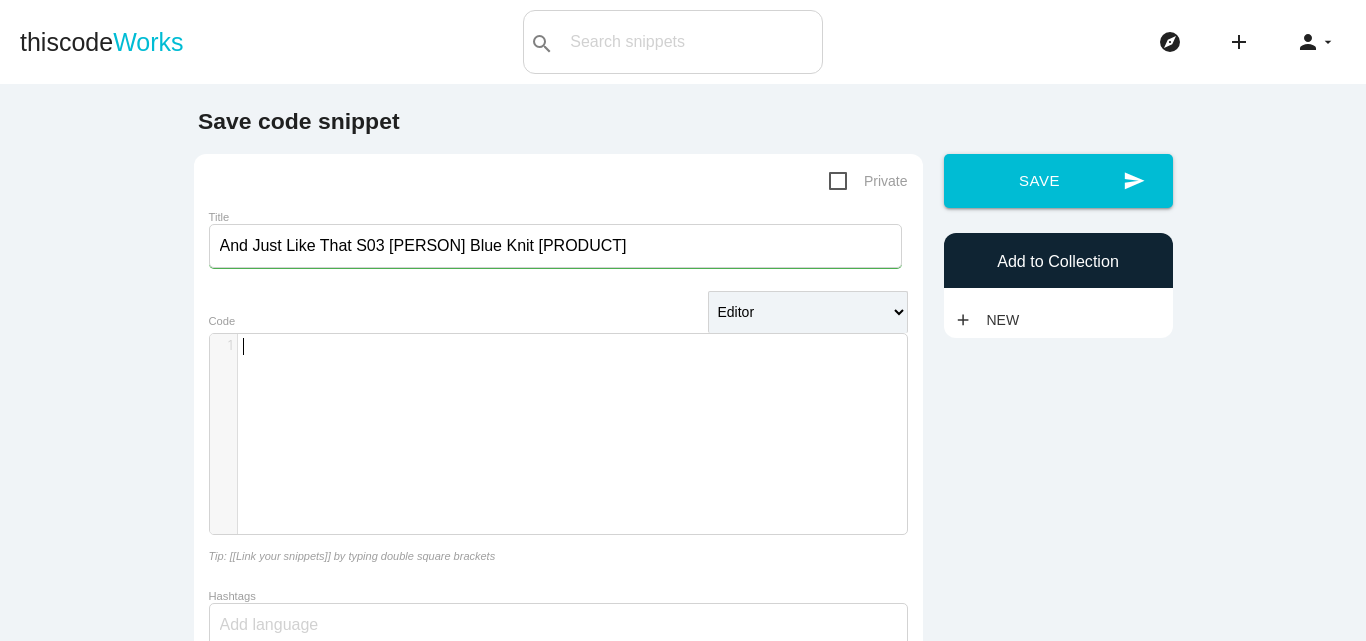 scroll, scrollTop: 6, scrollLeft: 0, axis: vertical 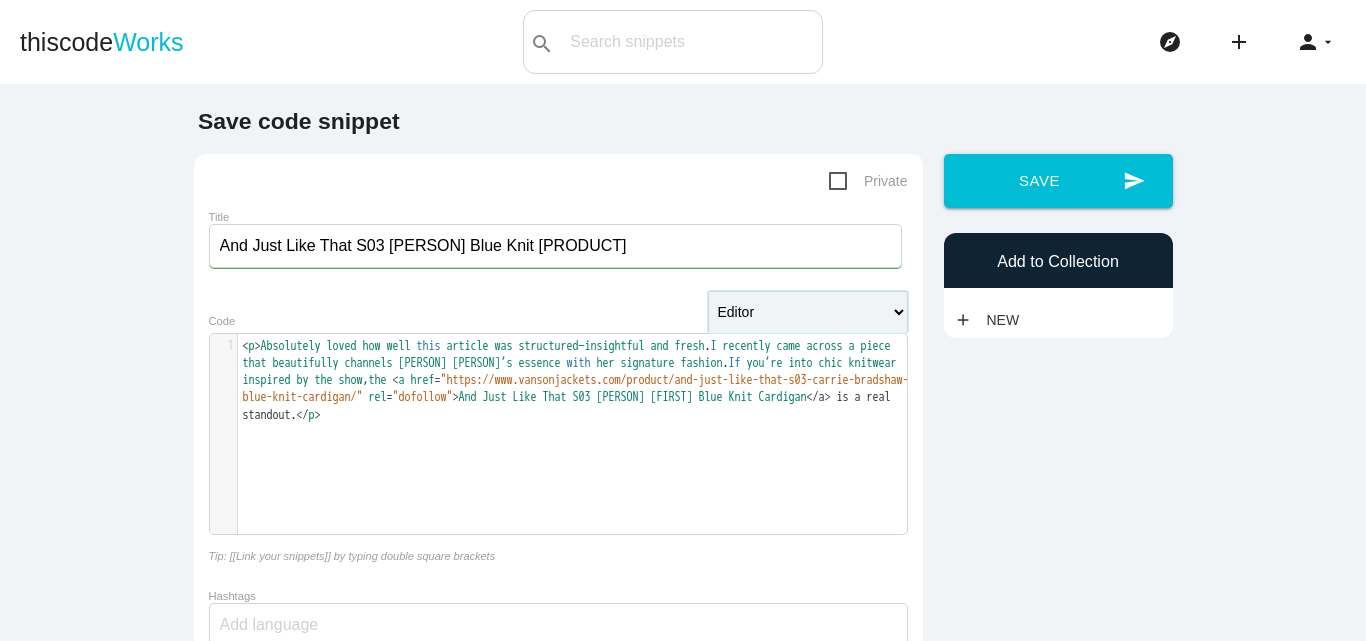 click on "Editor
HTML Editor
Javascript Editor
PHP Editor
Python Editor" at bounding box center [808, 312] 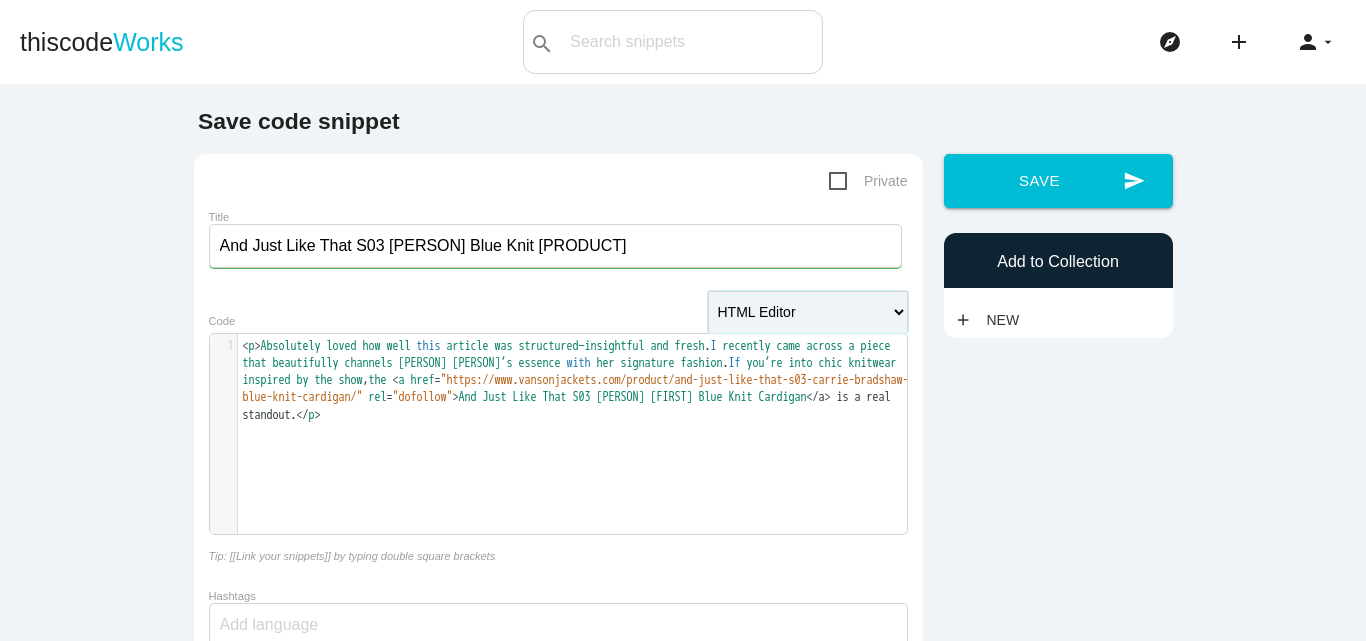 click on "Editor
HTML Editor
Javascript Editor
PHP Editor
Python Editor" at bounding box center (808, 312) 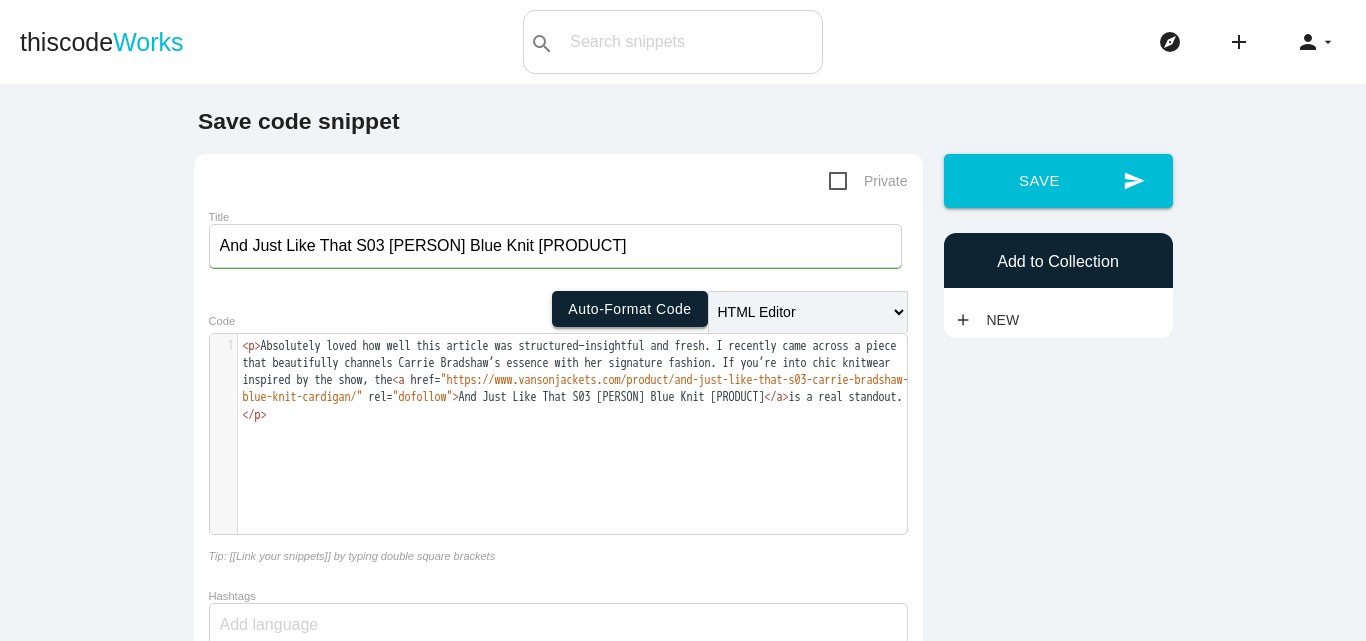 click on "Auto-format code" at bounding box center [629, 309] 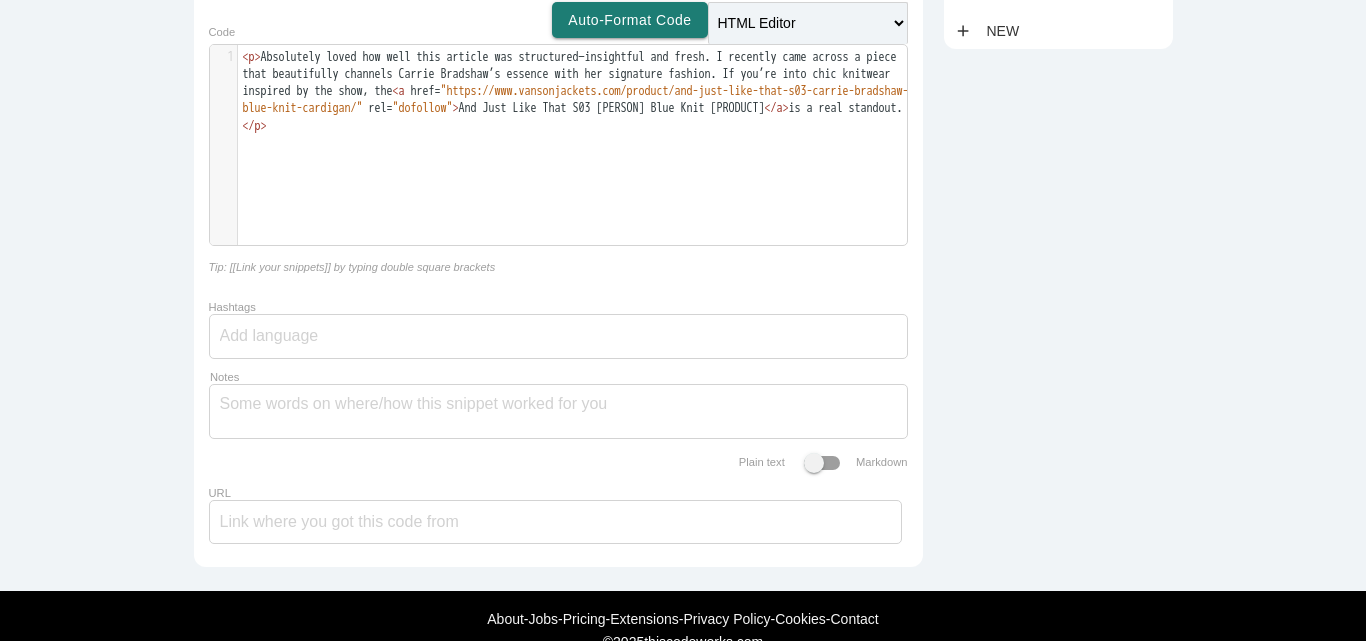 scroll, scrollTop: 300, scrollLeft: 0, axis: vertical 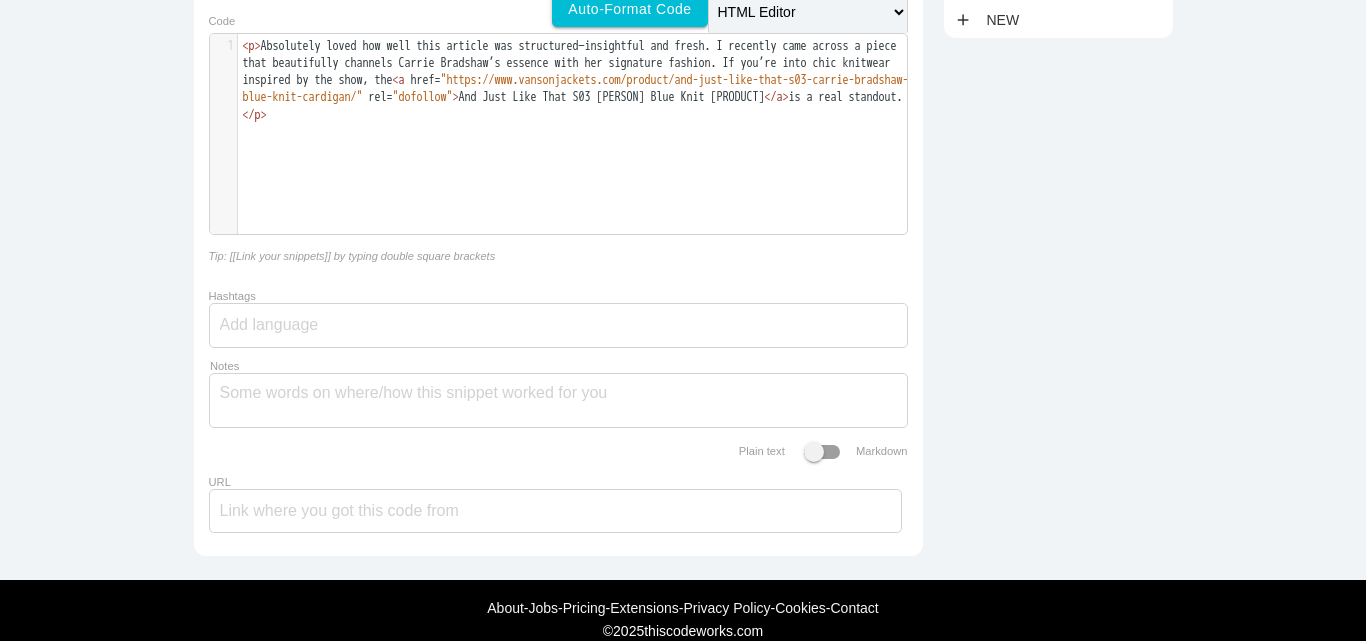 click at bounding box center (558, 325) 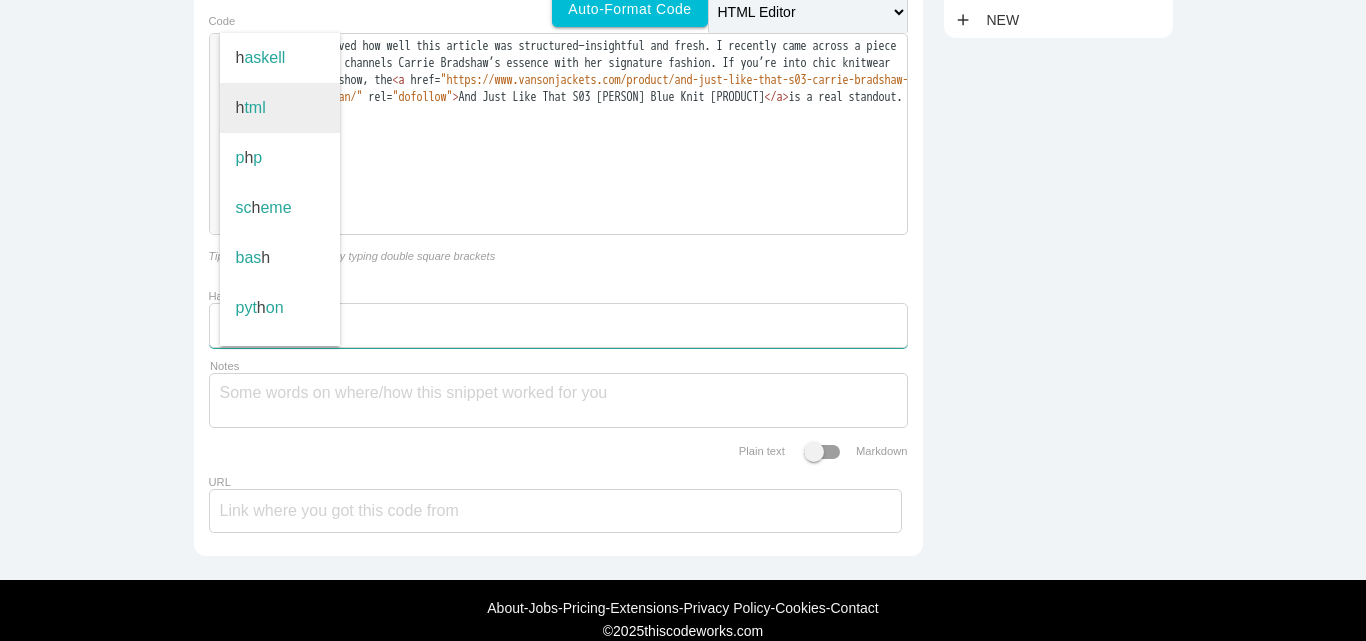type on "html" 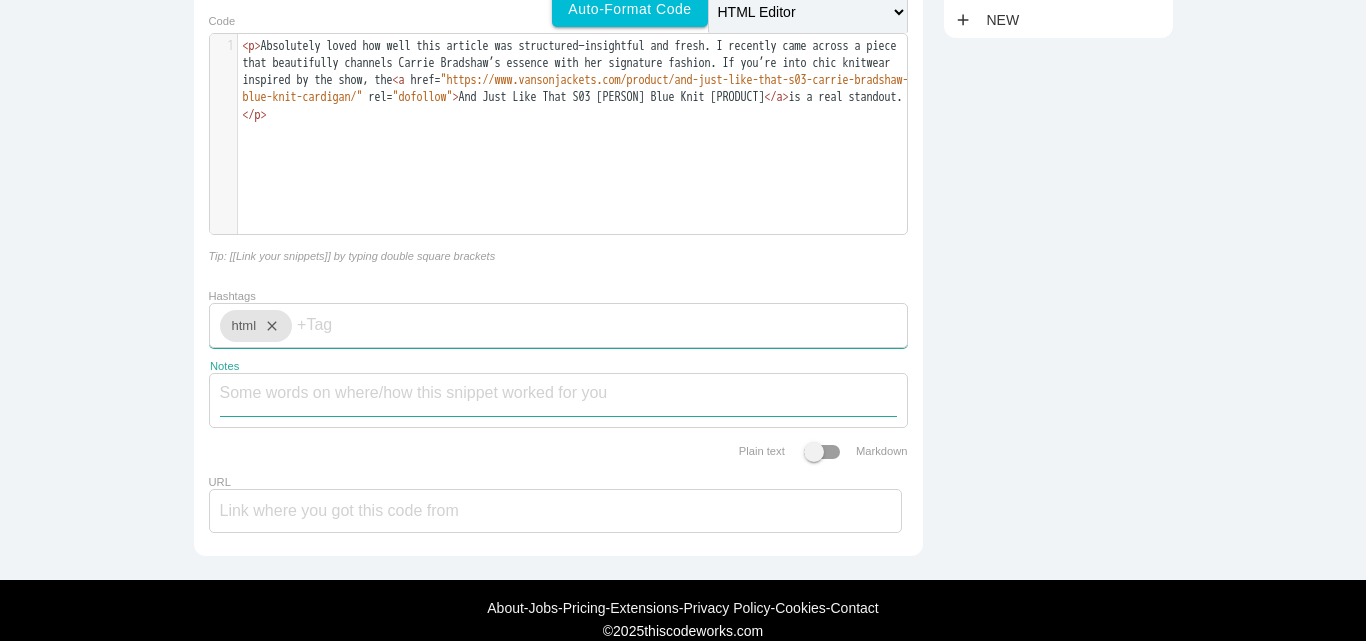 click on "Notes" at bounding box center (558, 395) 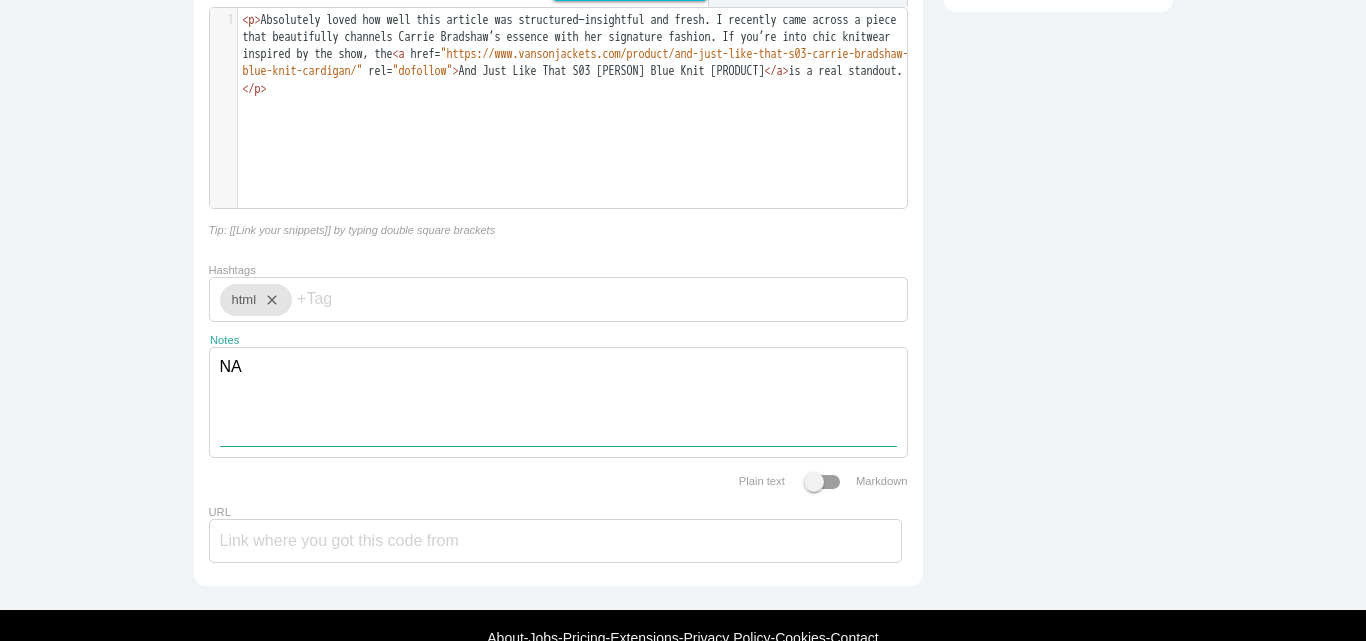 scroll, scrollTop: 400, scrollLeft: 0, axis: vertical 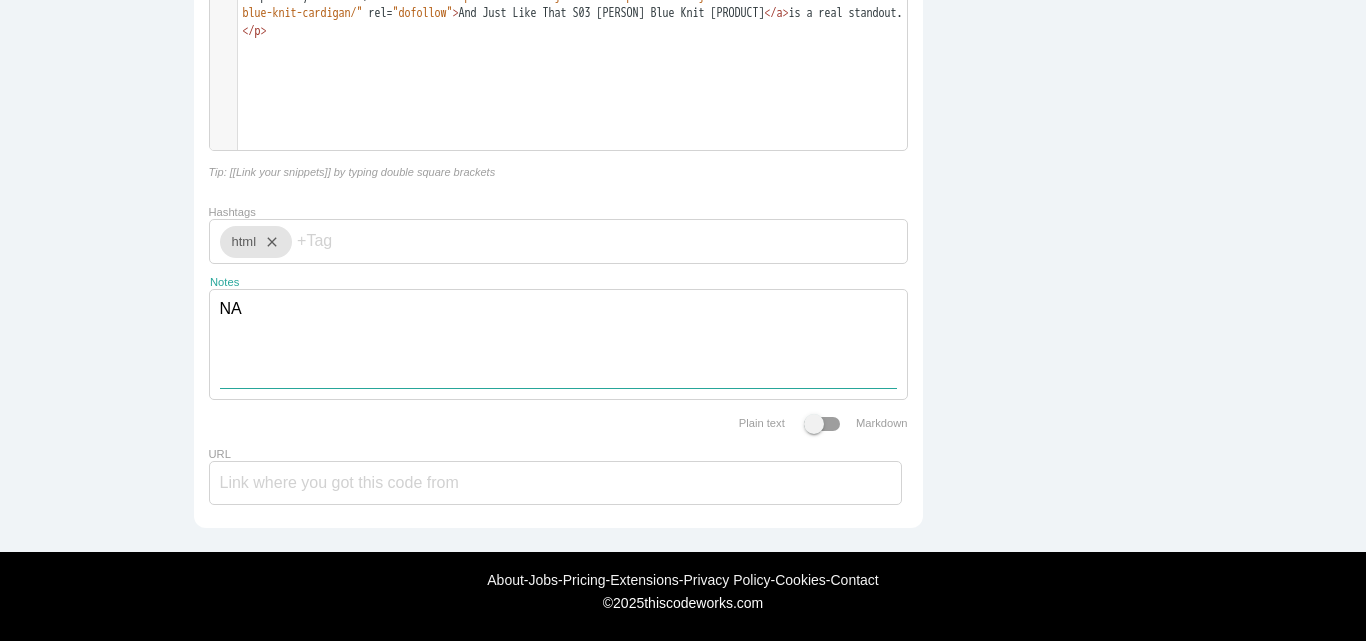 type on "NA" 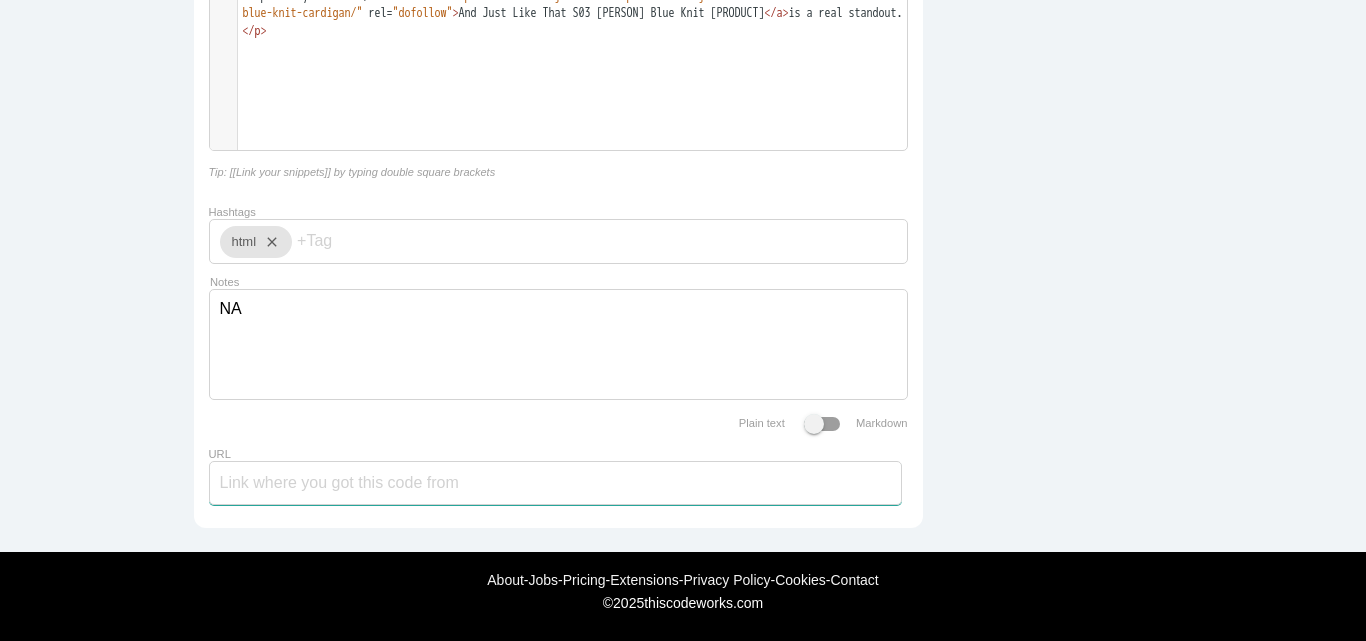 click on "URL" at bounding box center [555, 483] 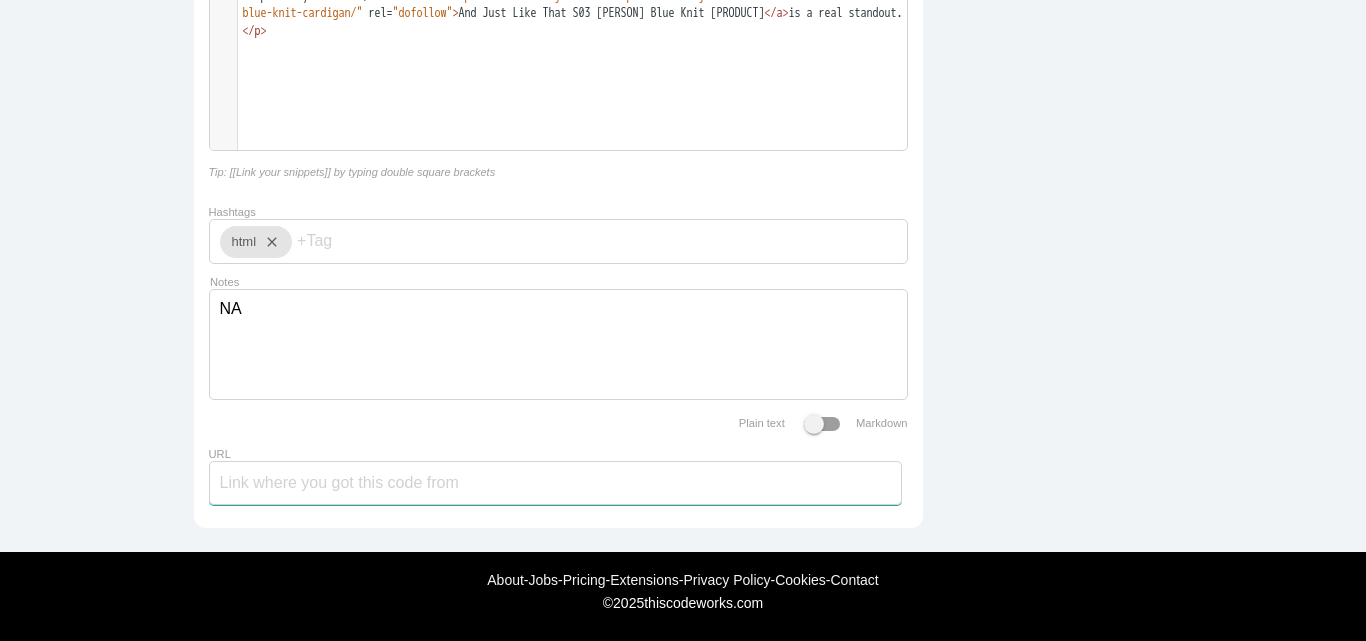 paste on "https://www.vansonjackets.com/product/and-just-like-that-s03-carrie-bradshaw-blue-knit-cardigan/" 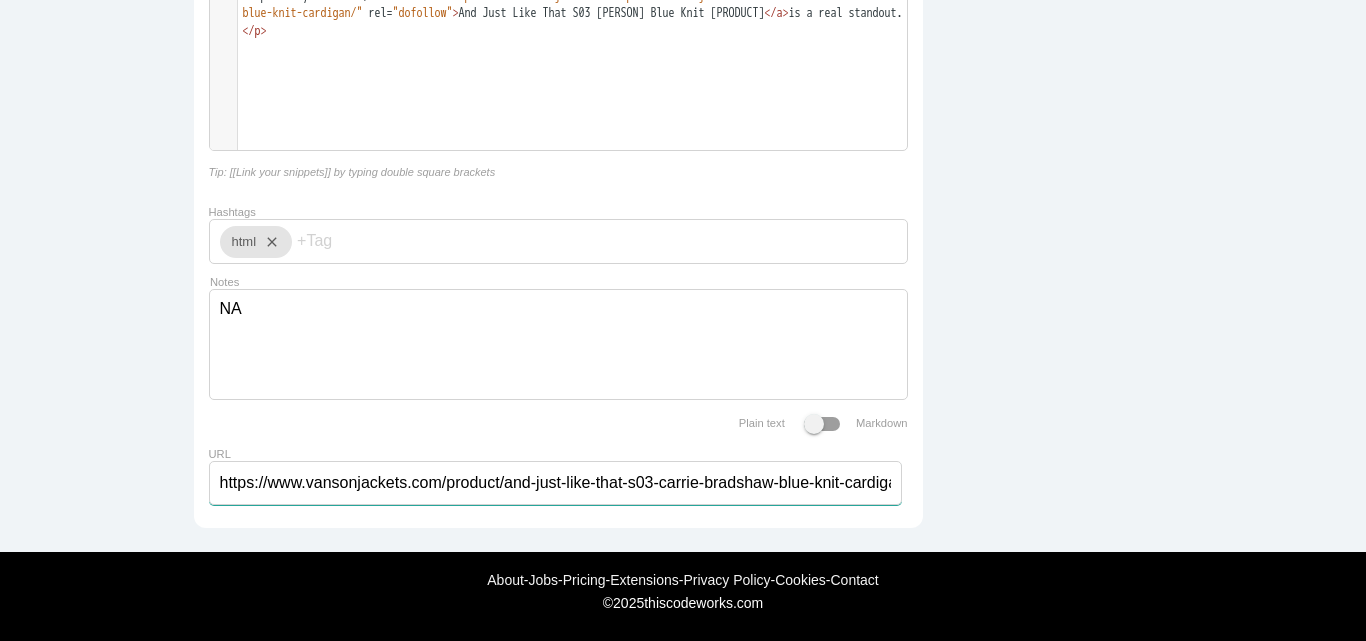 scroll, scrollTop: 0, scrollLeft: 36, axis: horizontal 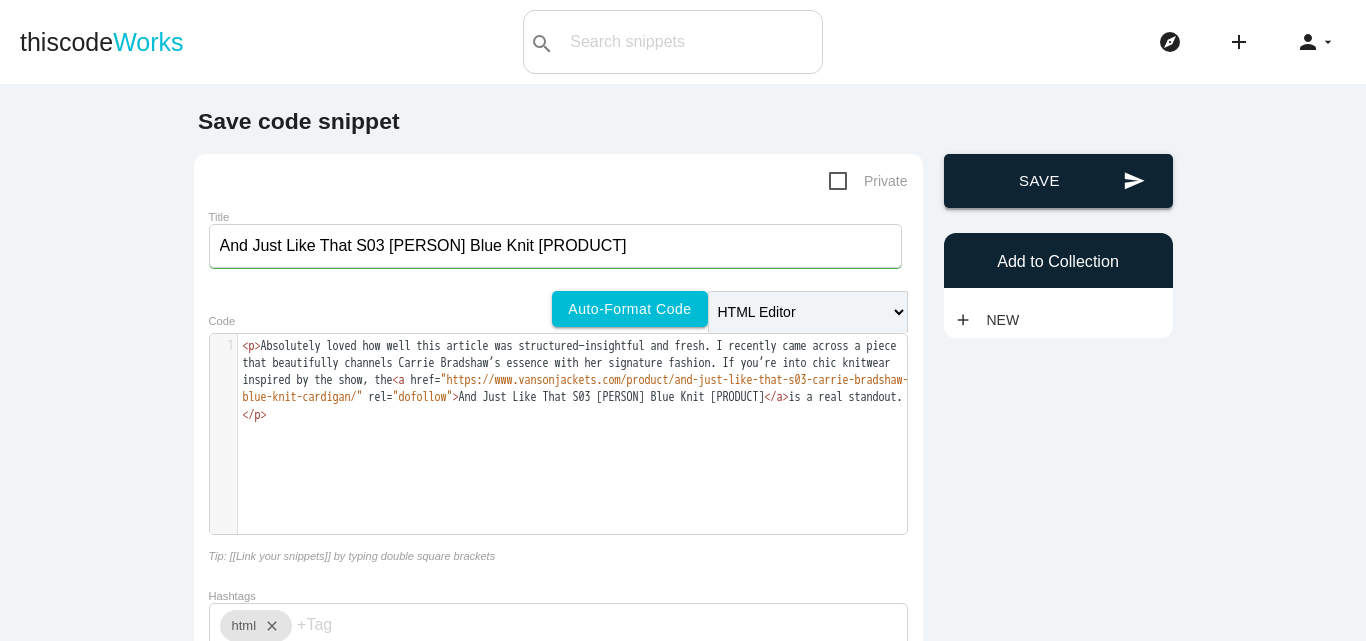 type on "https://www.vansonjackets.com/product/and-just-like-that-s03-carrie-bradshaw-blue-knit-cardigan/" 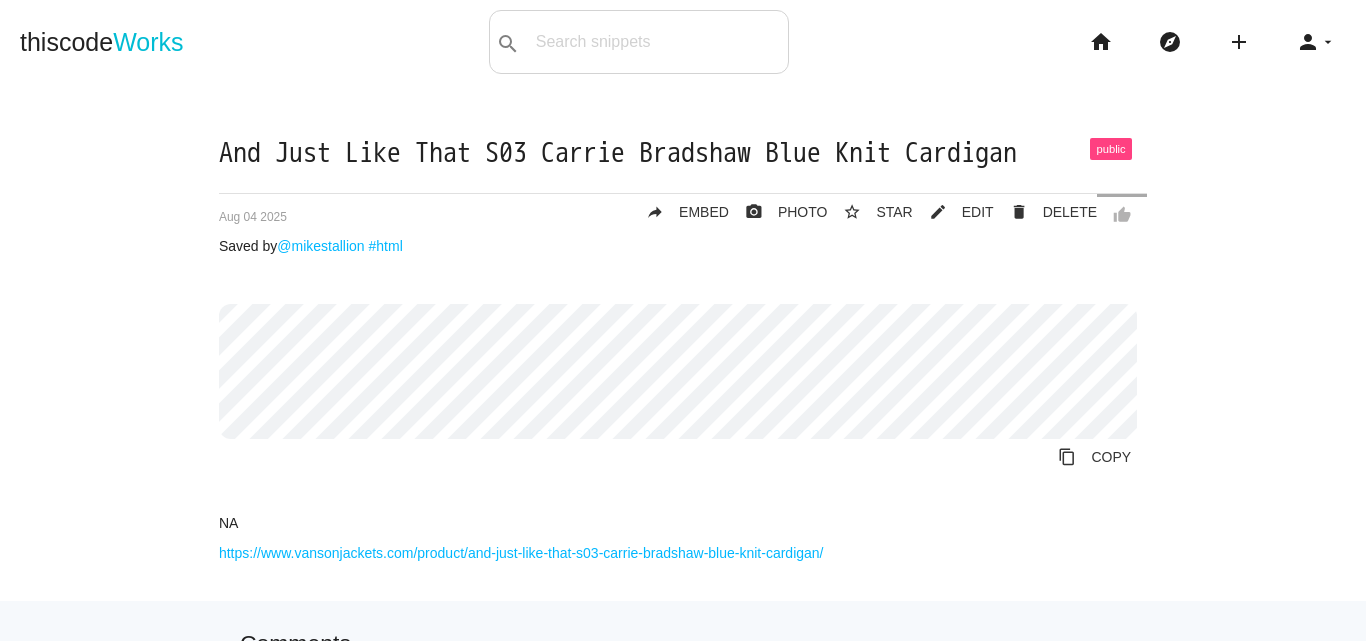 scroll, scrollTop: 0, scrollLeft: 0, axis: both 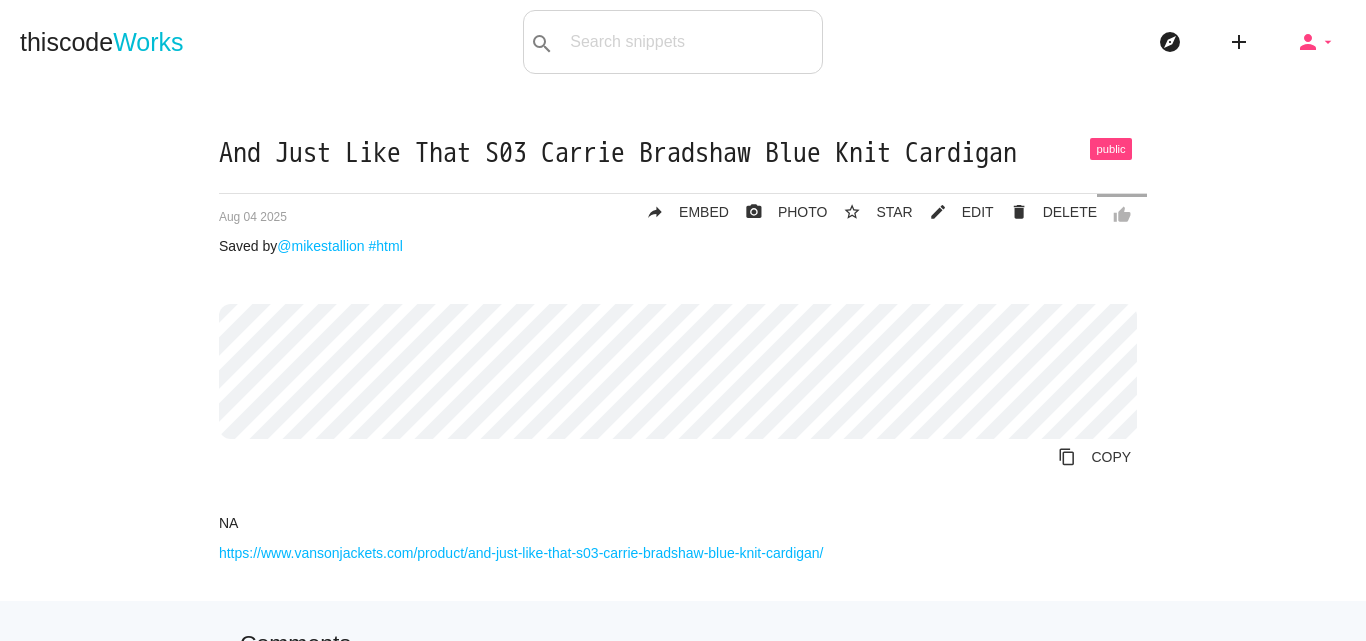 click on "arrow_drop_down" at bounding box center [1328, 42] 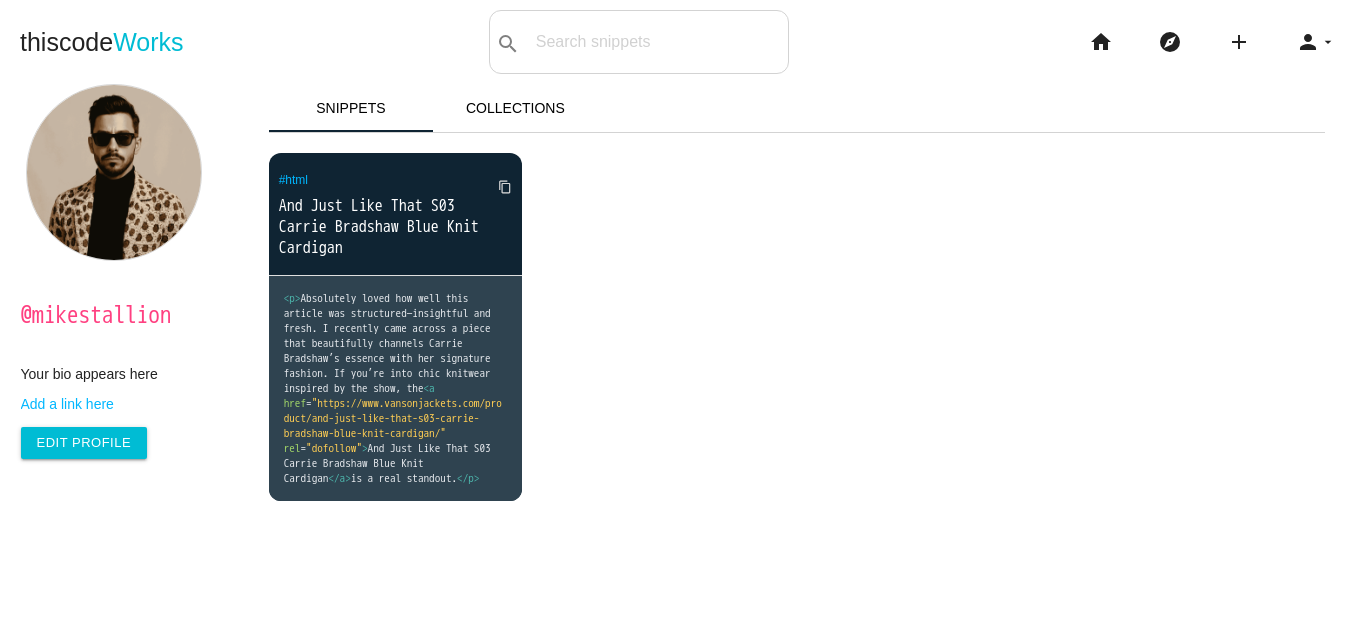 scroll, scrollTop: 0, scrollLeft: 0, axis: both 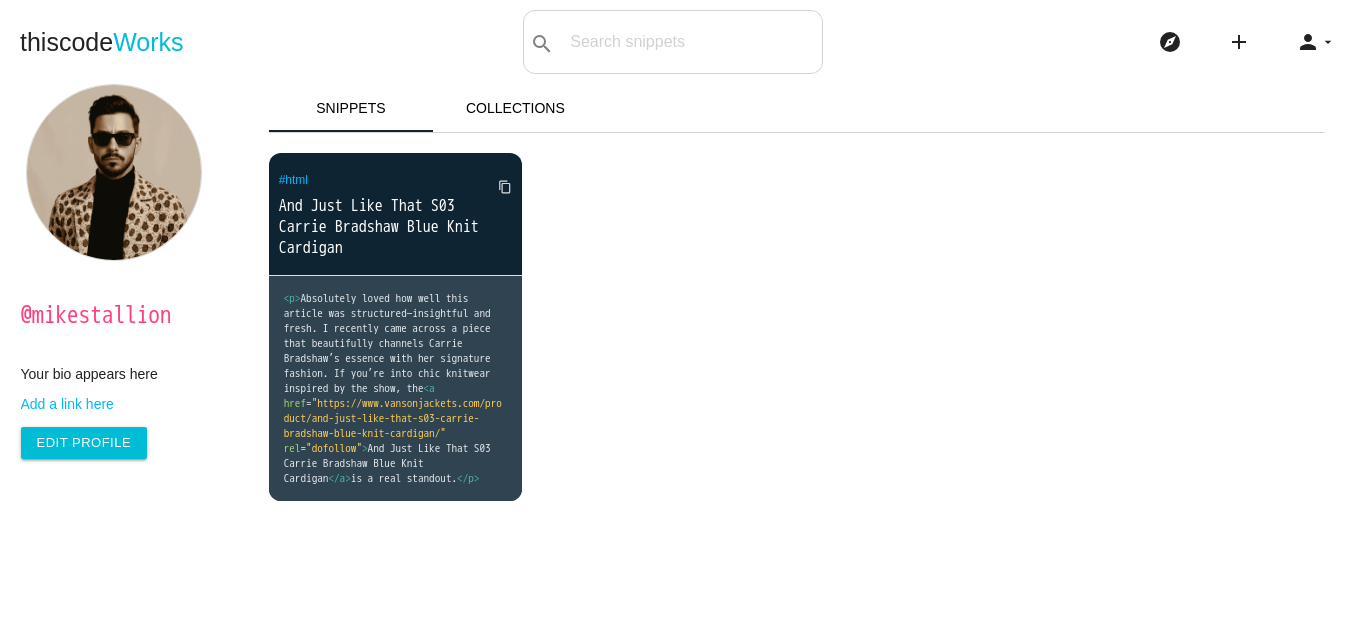 click on ""https://www.vansonjackets.com/product/and-just-like-that-s03-carrie-bradshaw-blue-knit-cardigan/"" at bounding box center [393, 418] 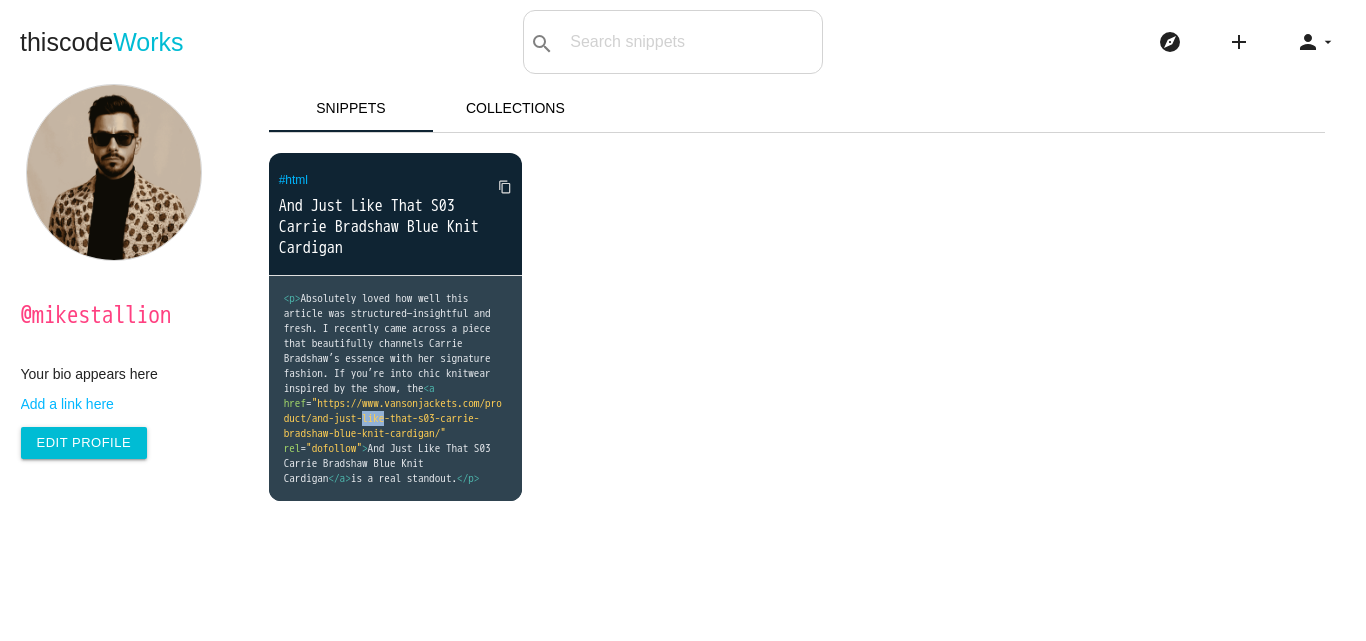 click on ""https://www.vansonjackets.com/product/and-just-like-that-s03-carrie-bradshaw-blue-knit-cardigan/"" at bounding box center [393, 418] 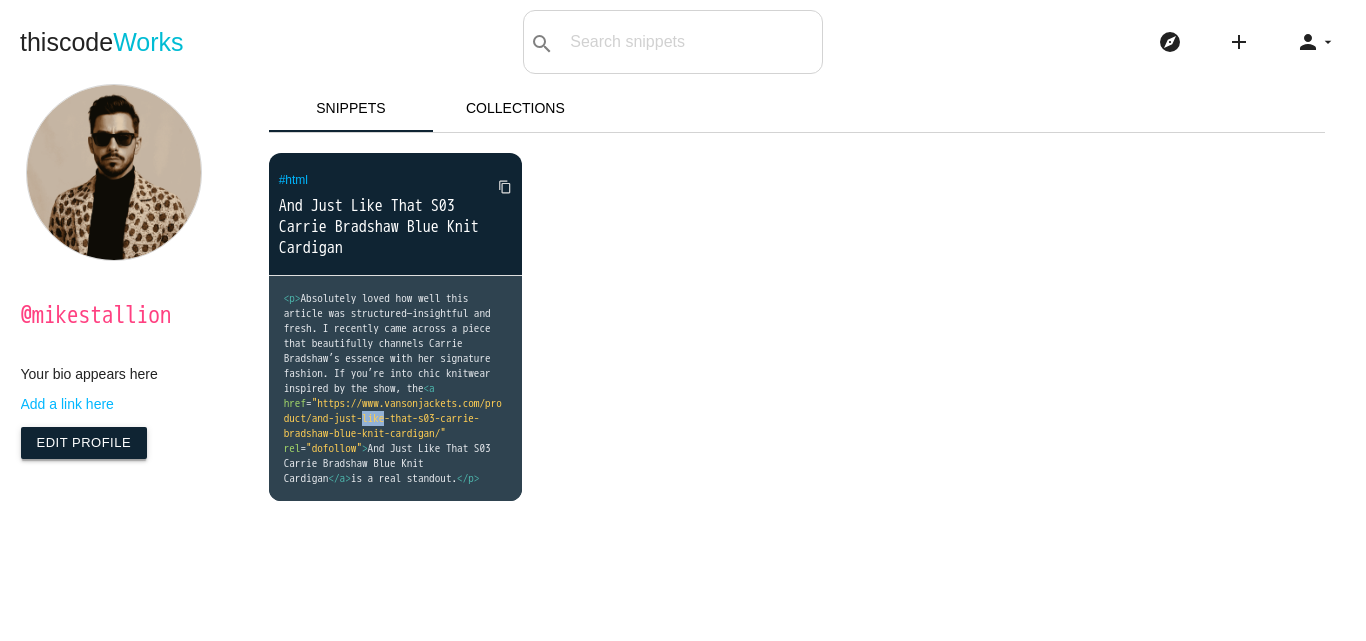 click on "Edit Profile" at bounding box center [84, 443] 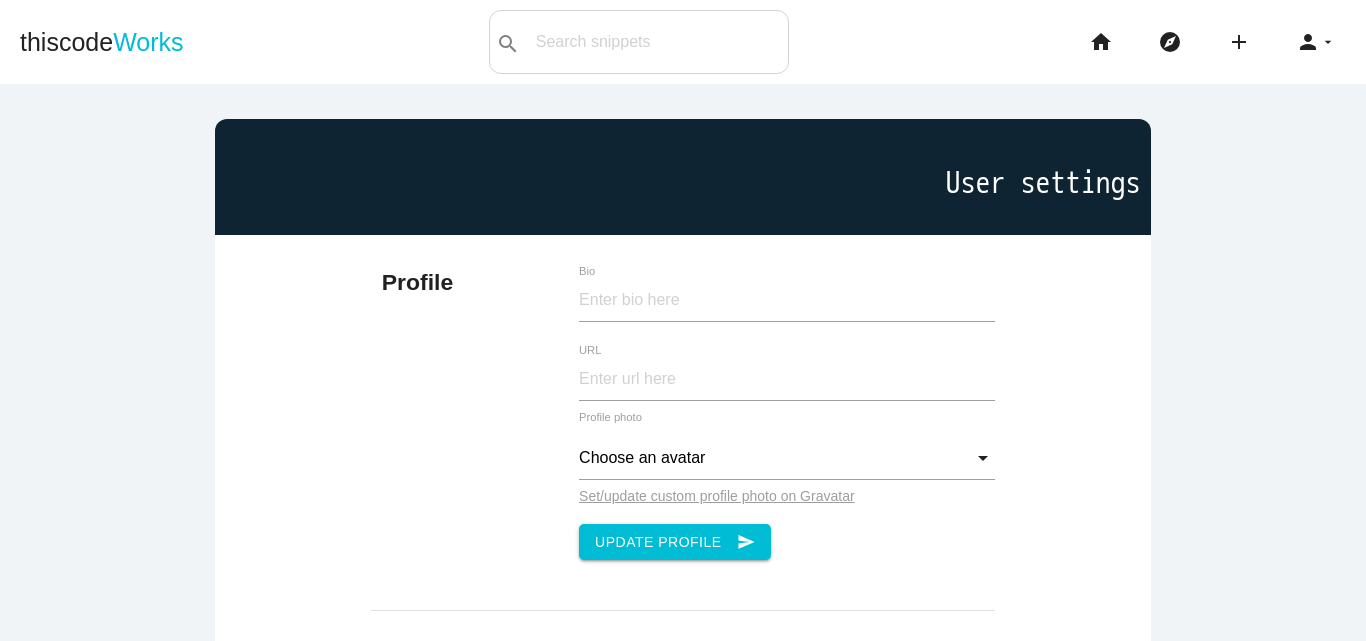 scroll, scrollTop: 0, scrollLeft: 0, axis: both 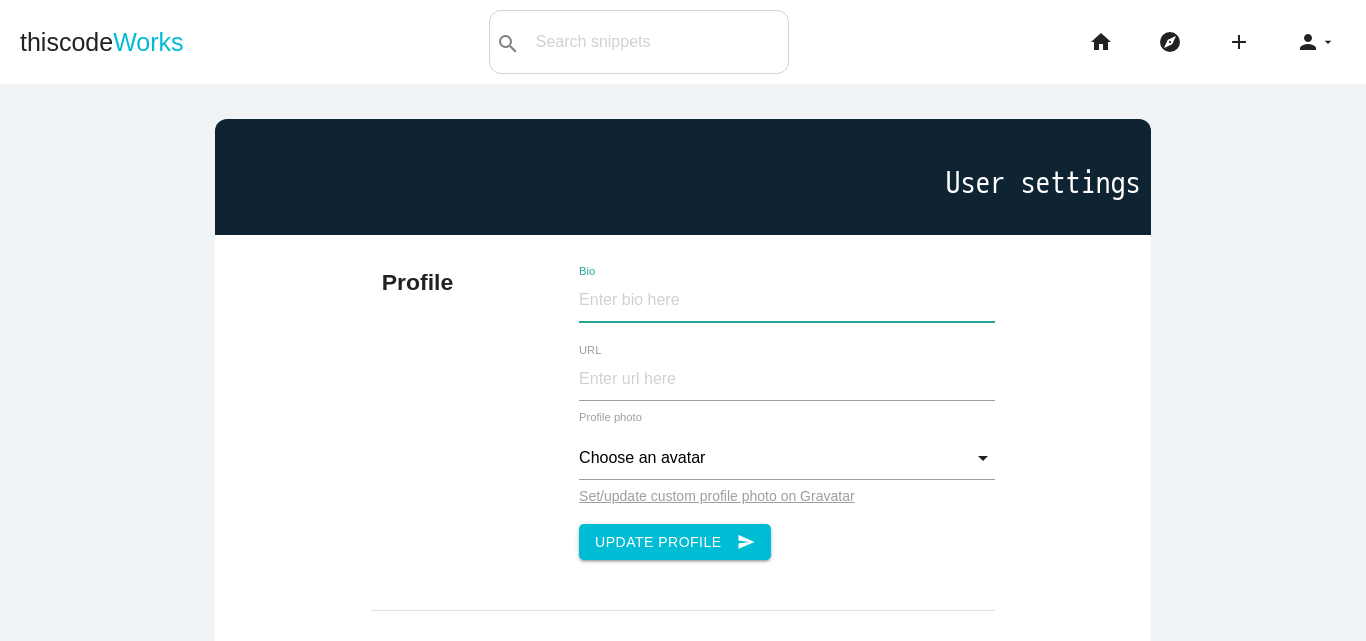 click on "Bio" at bounding box center [787, 300] 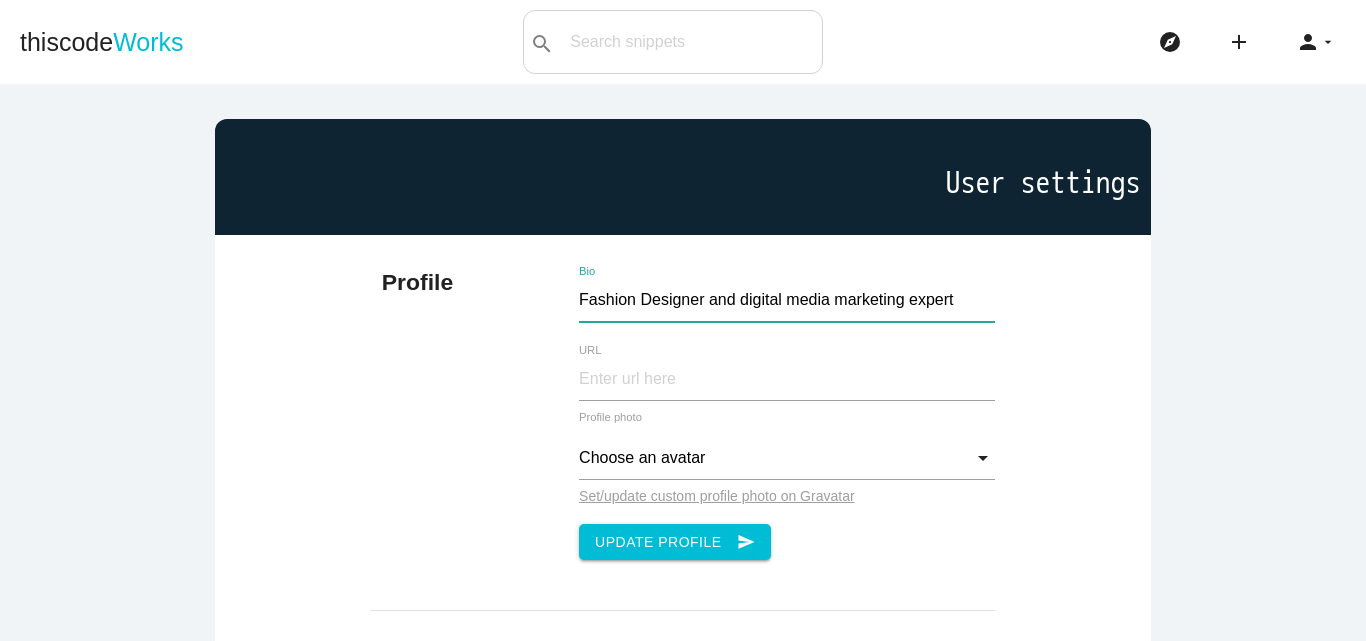 type on "Fashion Designer and digital media marketing expert" 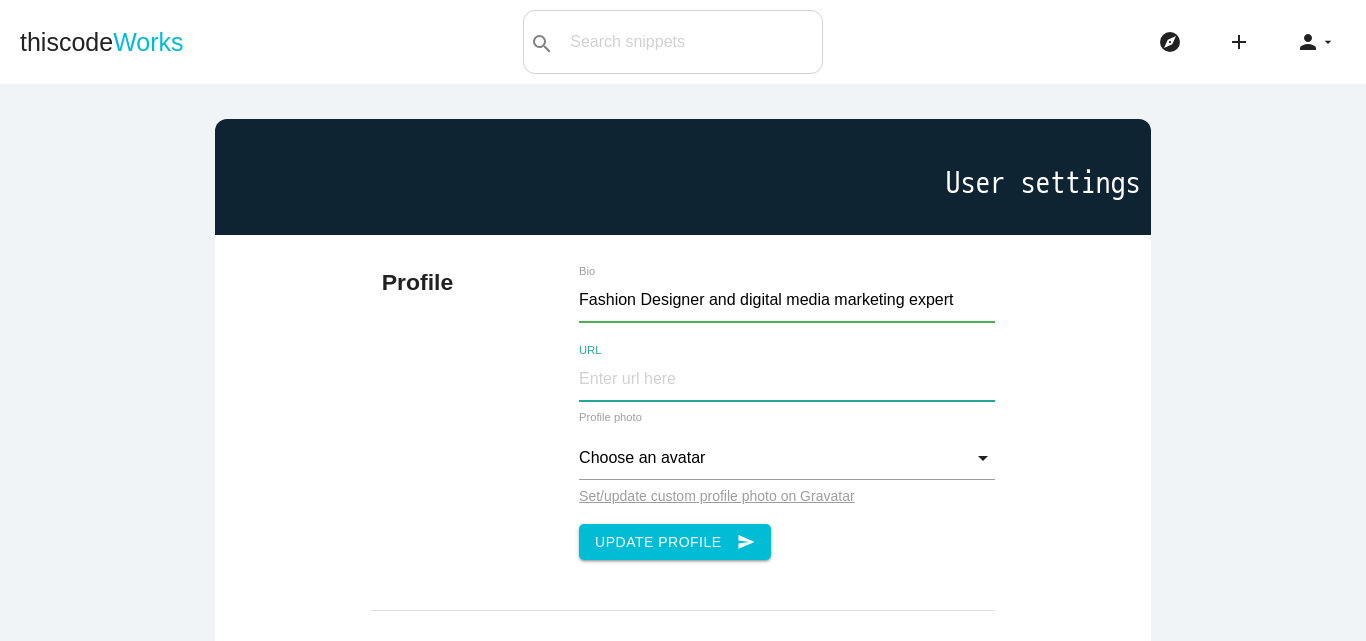drag, startPoint x: 748, startPoint y: 382, endPoint x: 734, endPoint y: 386, distance: 14.56022 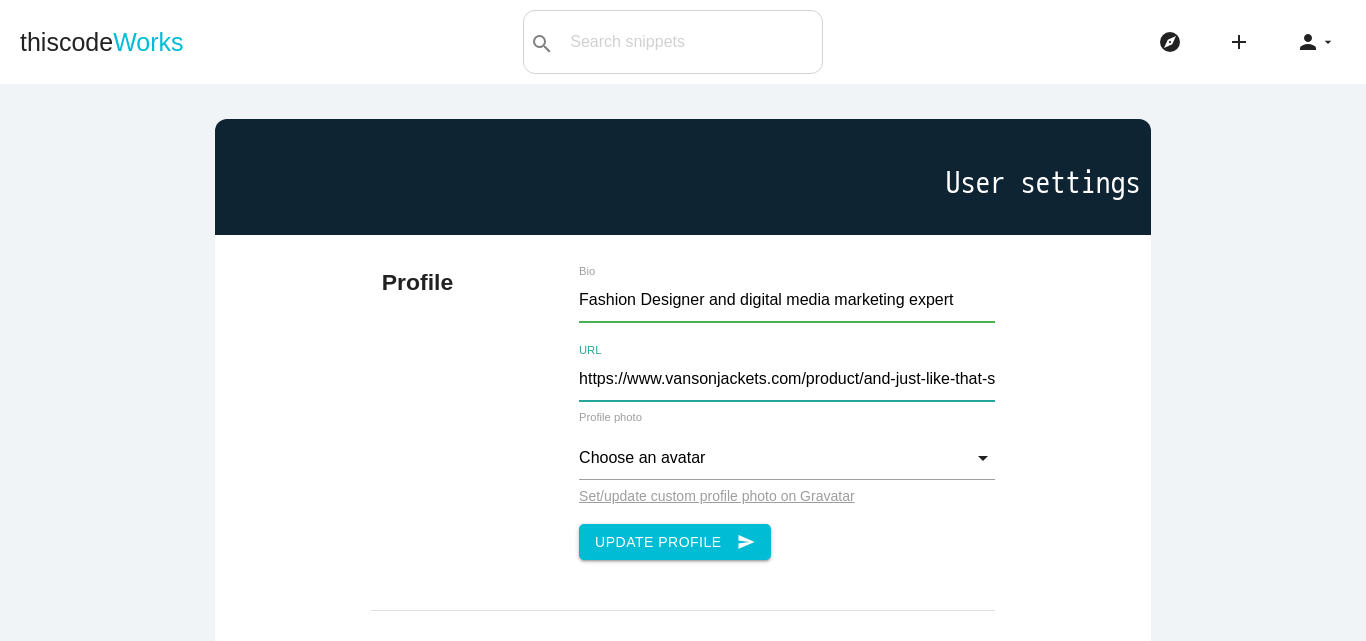 scroll, scrollTop: 0, scrollLeft: 296, axis: horizontal 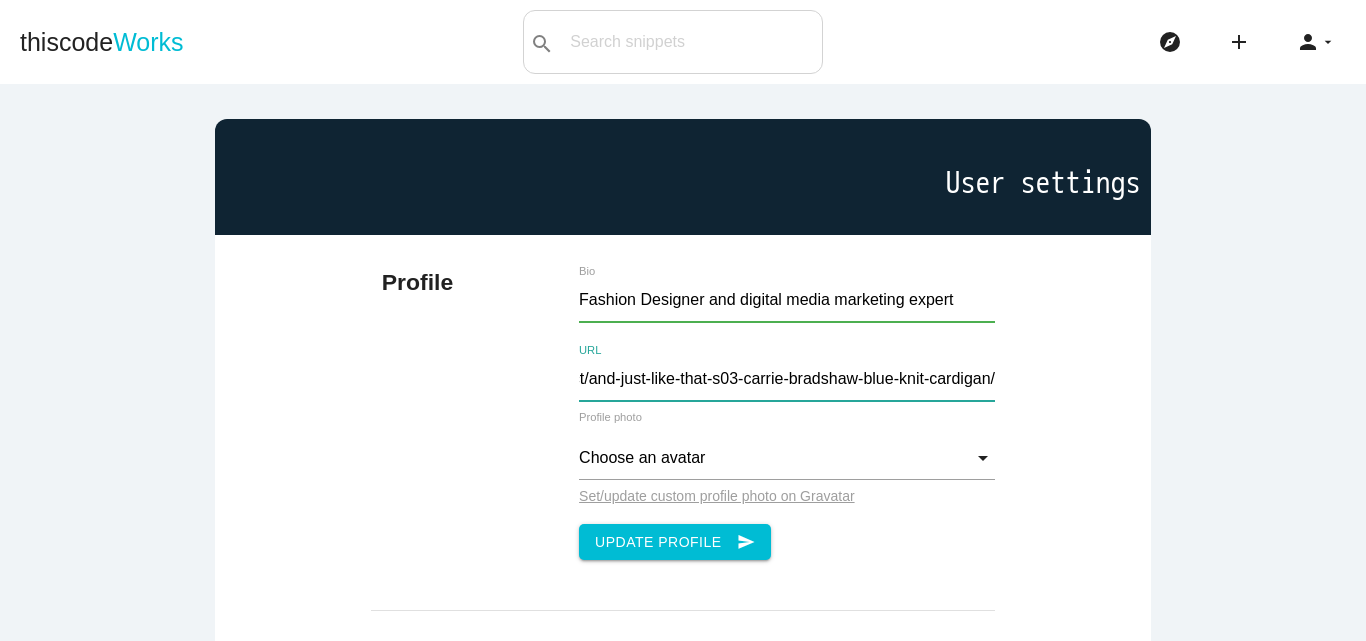 type on "https://www.vansonjackets.com/product/and-just-like-that-s03-carrie-bradshaw-blue-knit-cardigan/" 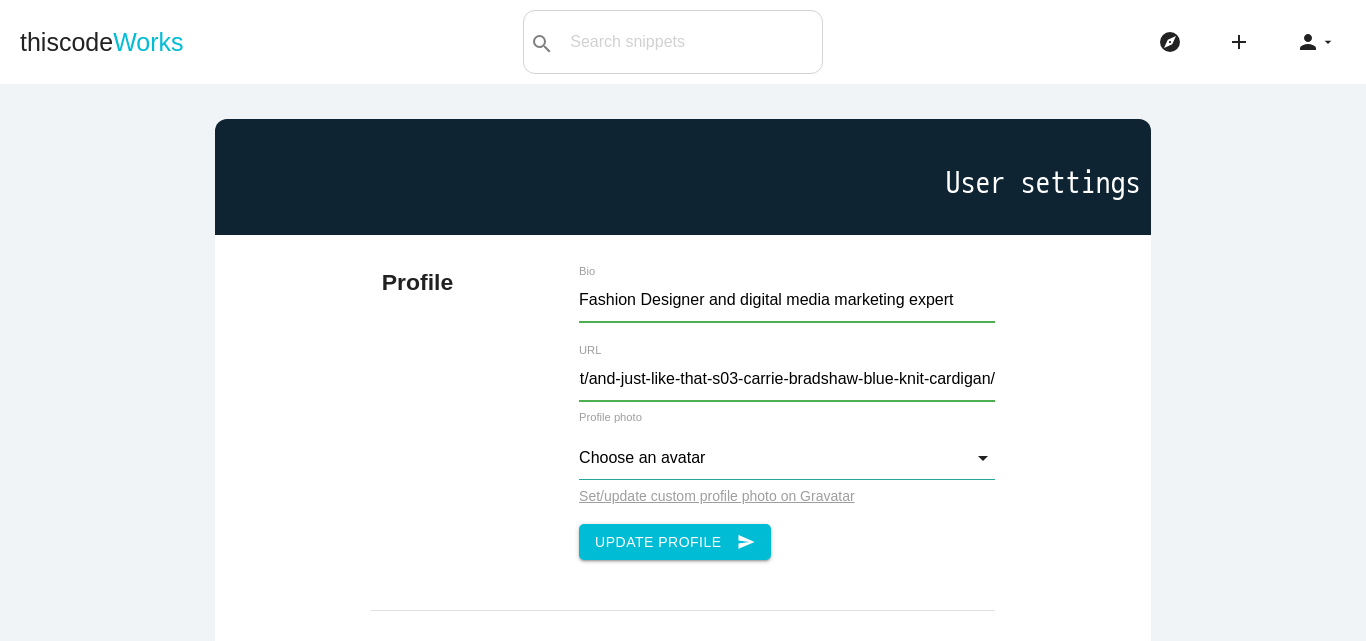 scroll, scrollTop: 0, scrollLeft: 0, axis: both 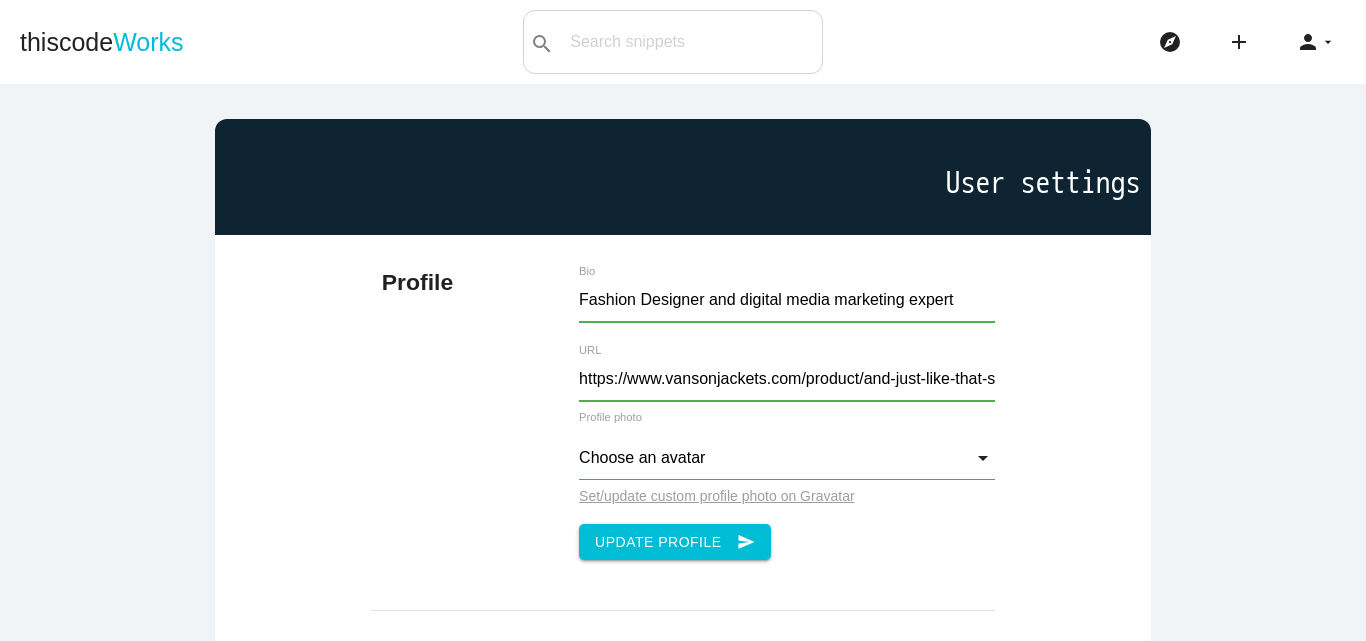 drag, startPoint x: 701, startPoint y: 441, endPoint x: 692, endPoint y: 436, distance: 10.29563 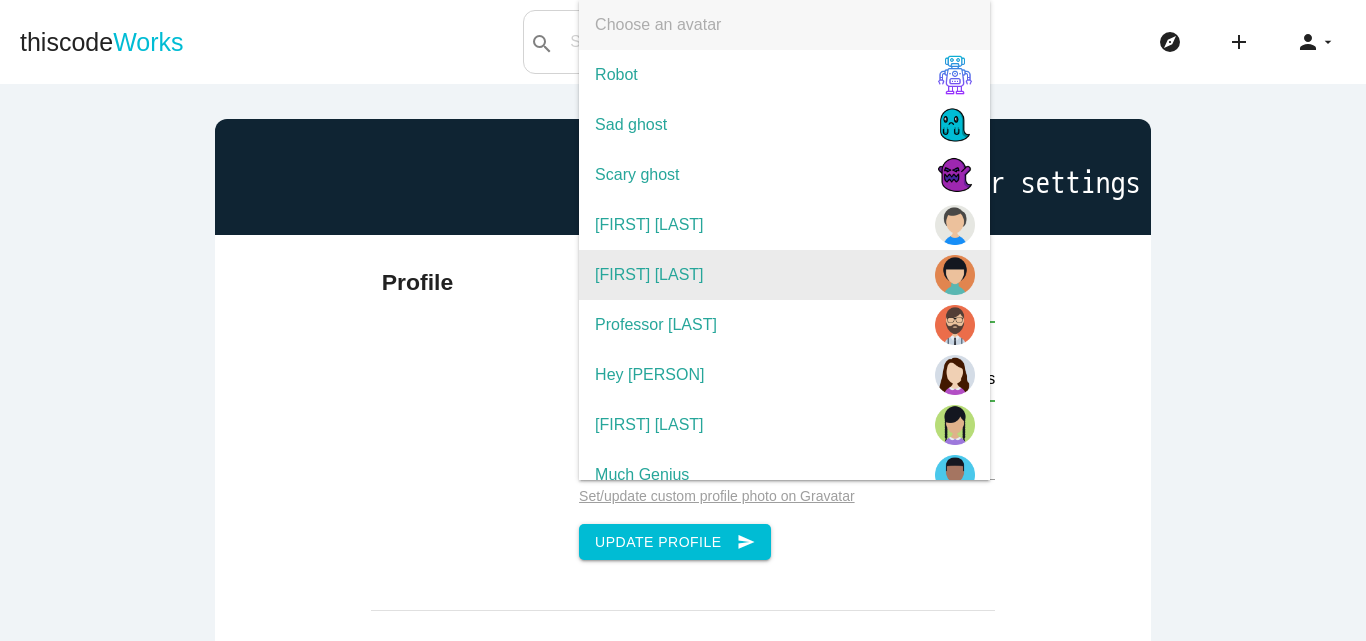 click on "Edna Mode" at bounding box center [784, 275] 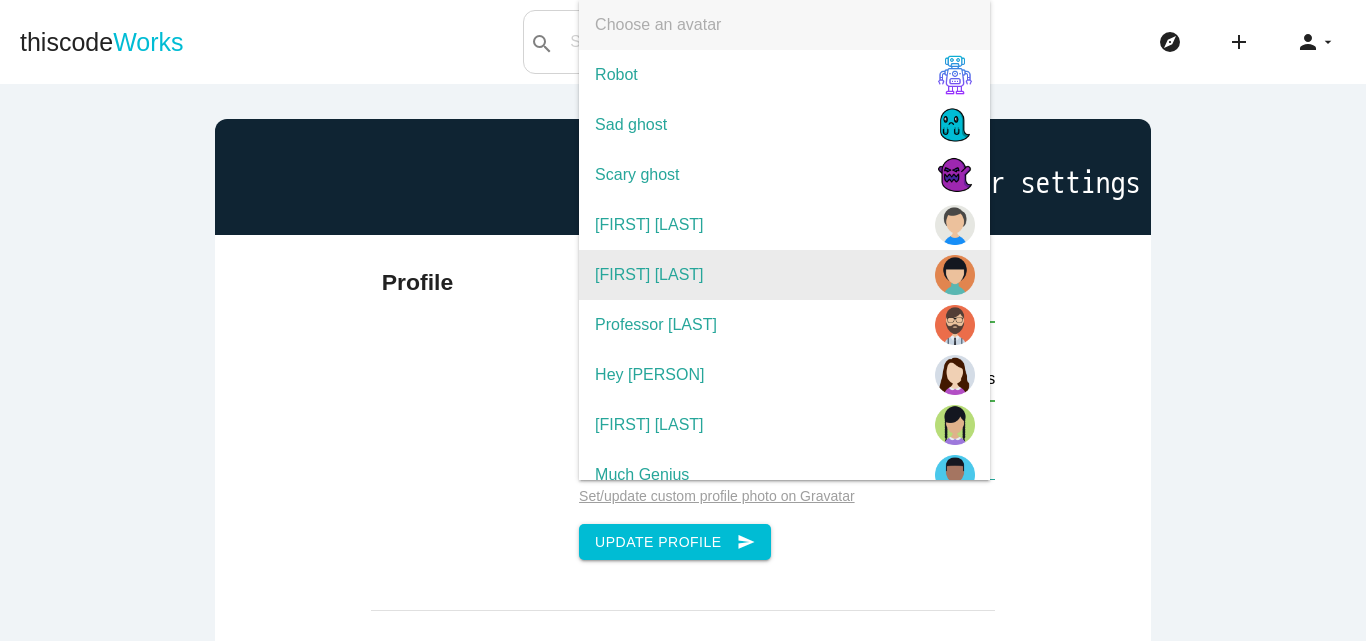 type on "Edna Mode" 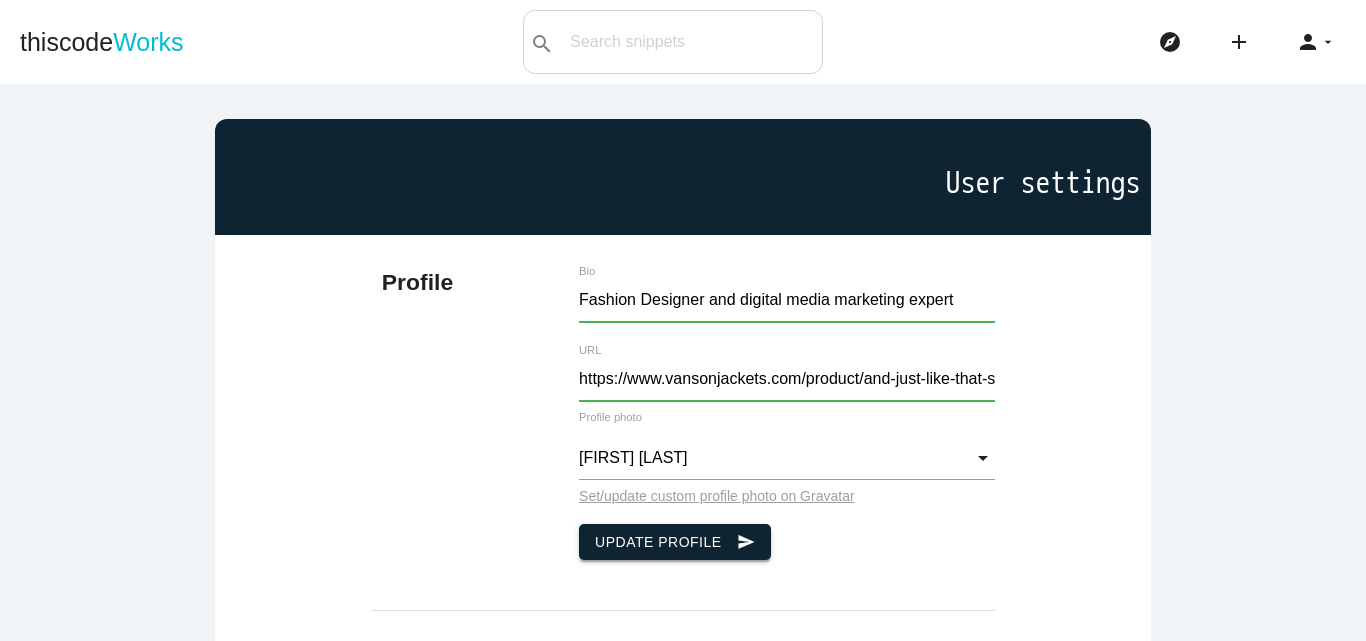 click on "Update Profile send" at bounding box center [675, 542] 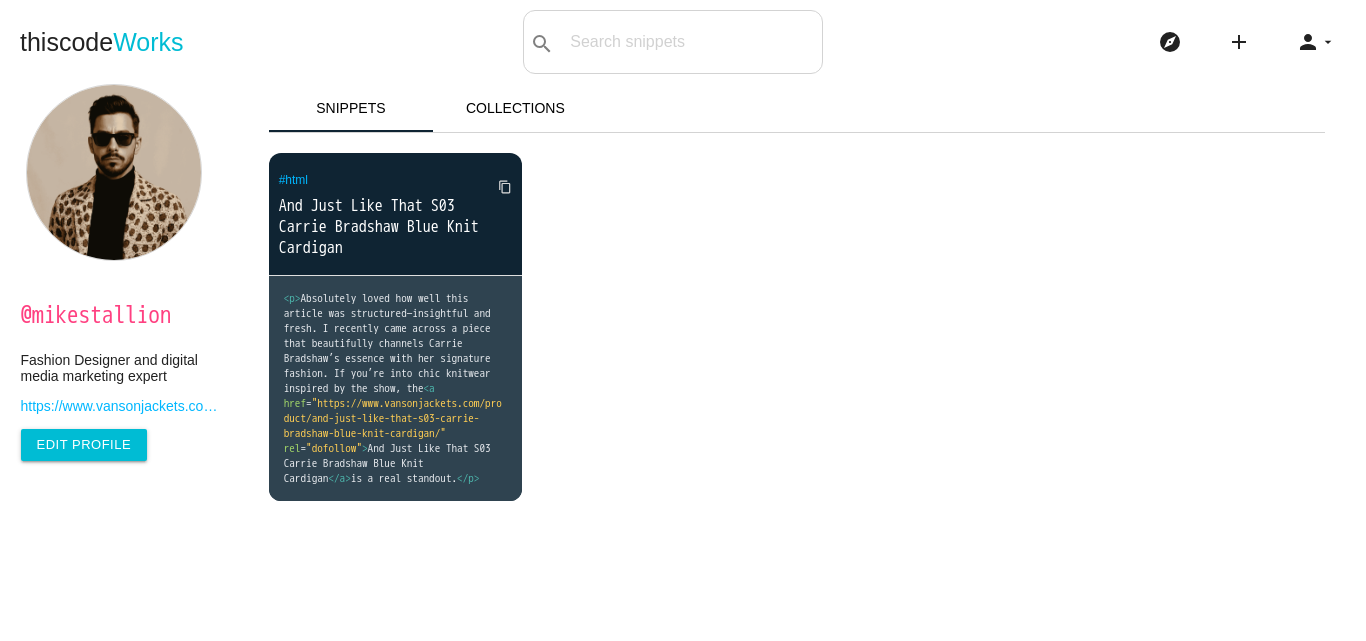 scroll, scrollTop: 0, scrollLeft: 0, axis: both 